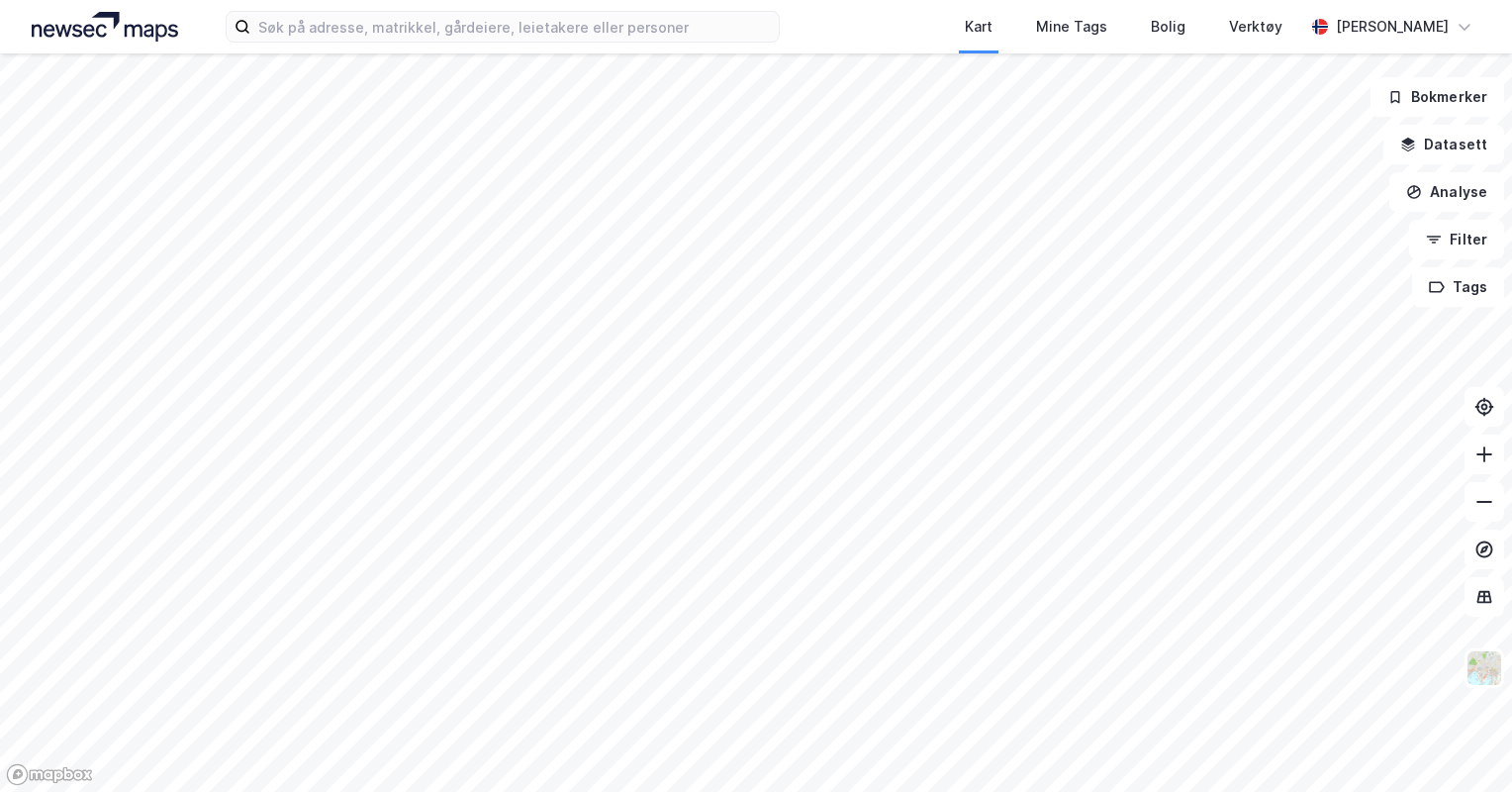 scroll, scrollTop: 0, scrollLeft: 0, axis: both 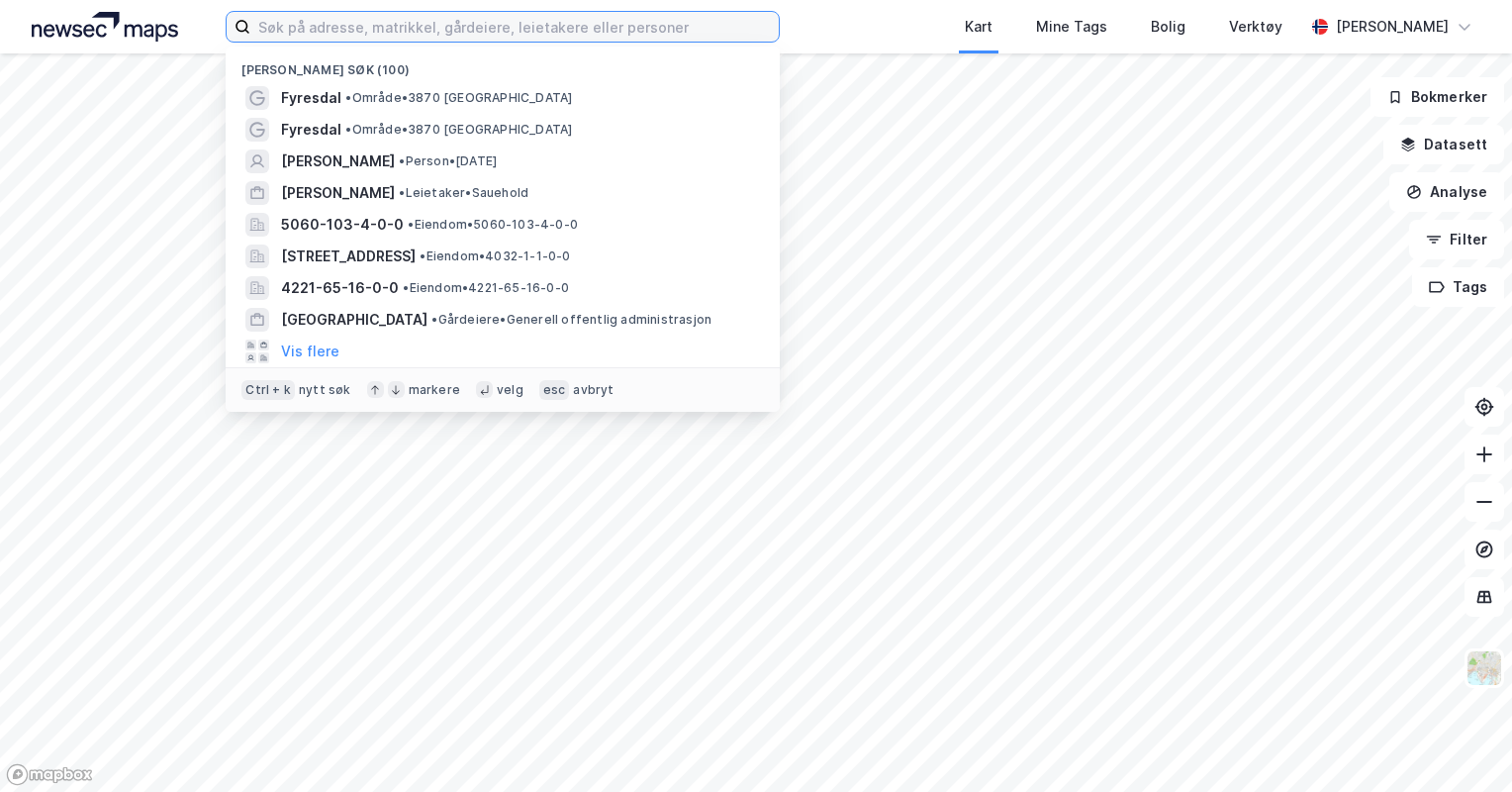 click at bounding box center [515, 27] 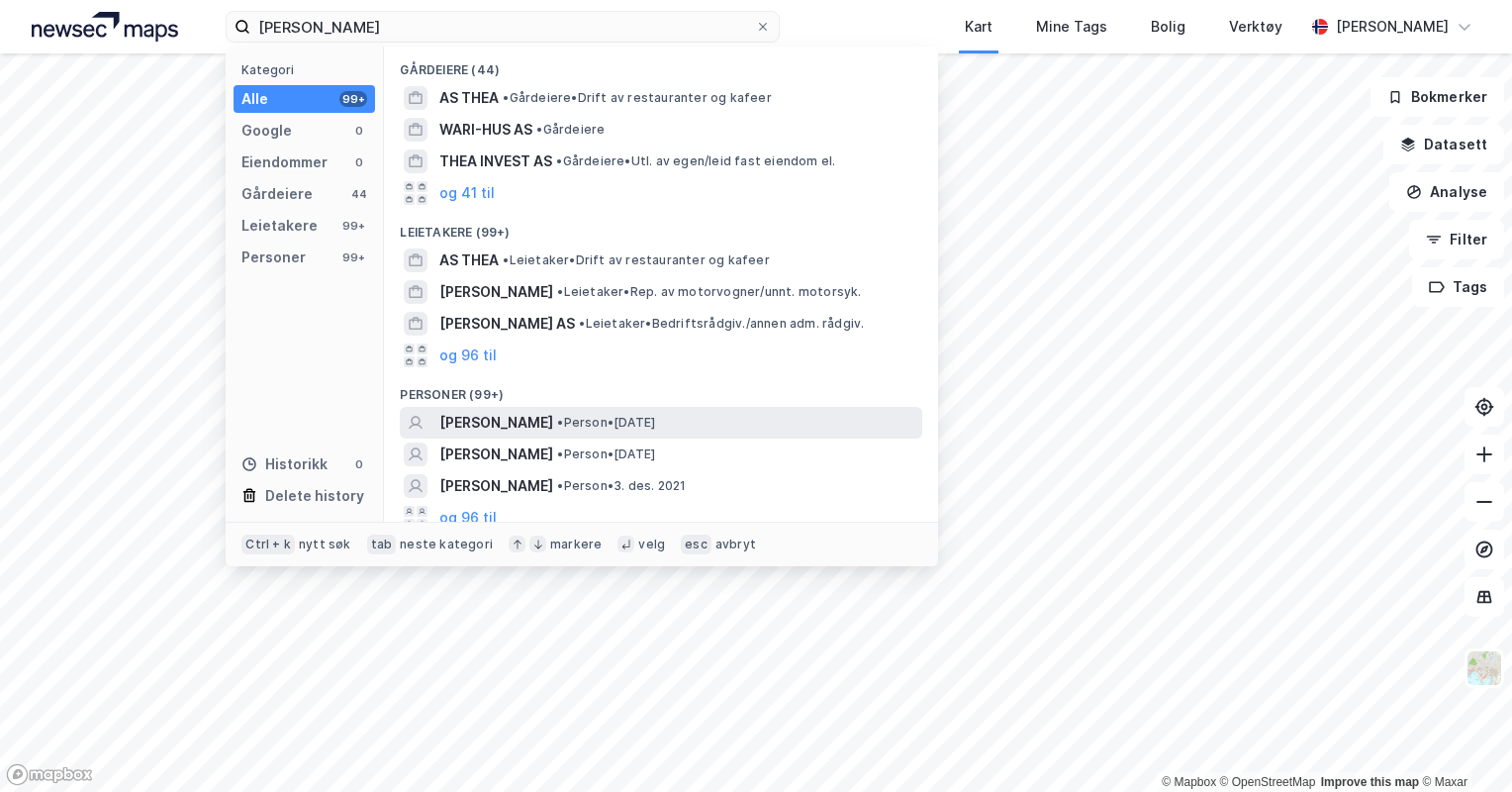click on "•  Person  •  [DATE]" at bounding box center [606, 423] 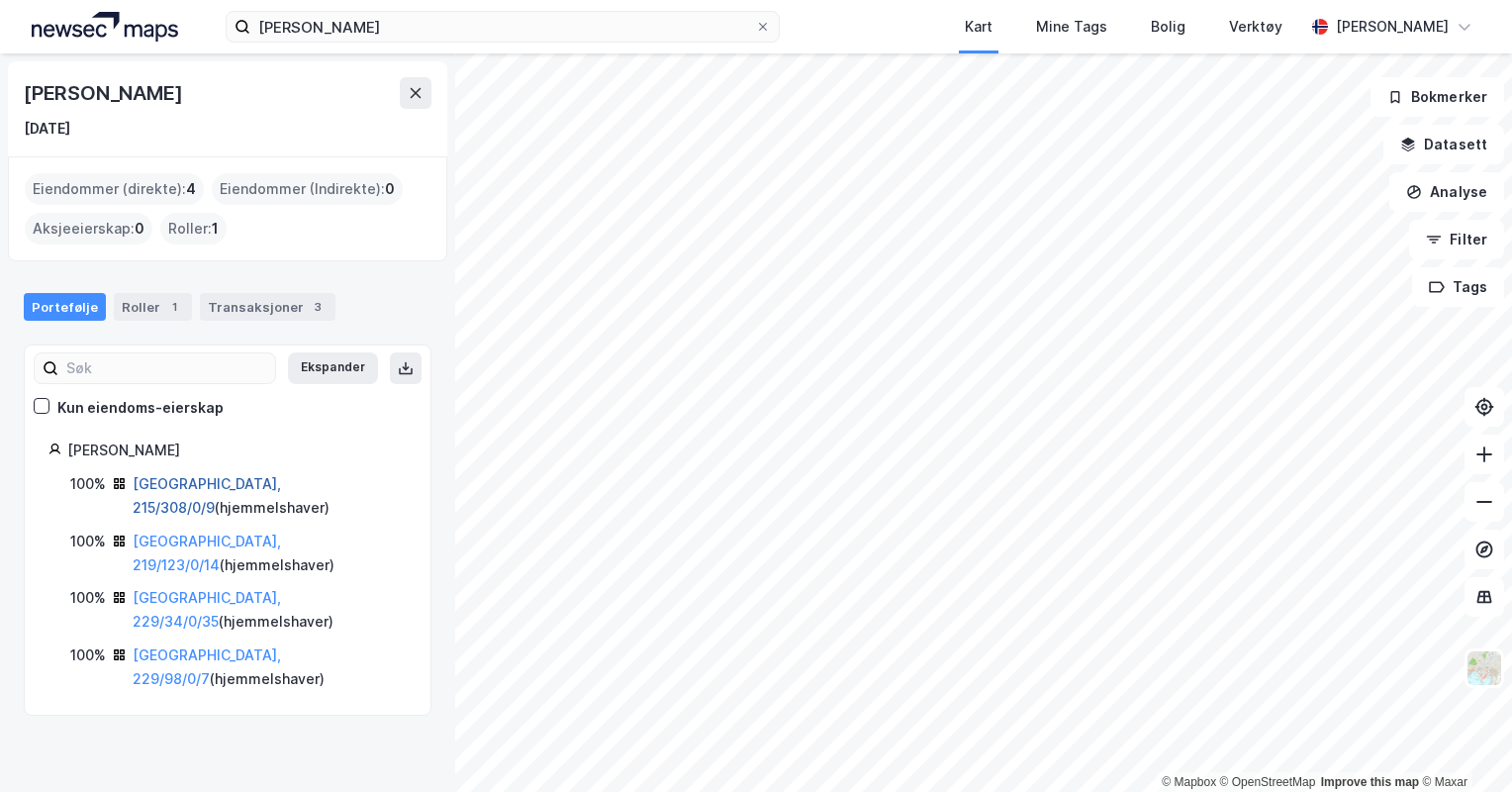 click on "[GEOGRAPHIC_DATA], 215/308/0/9" at bounding box center (207, 495) 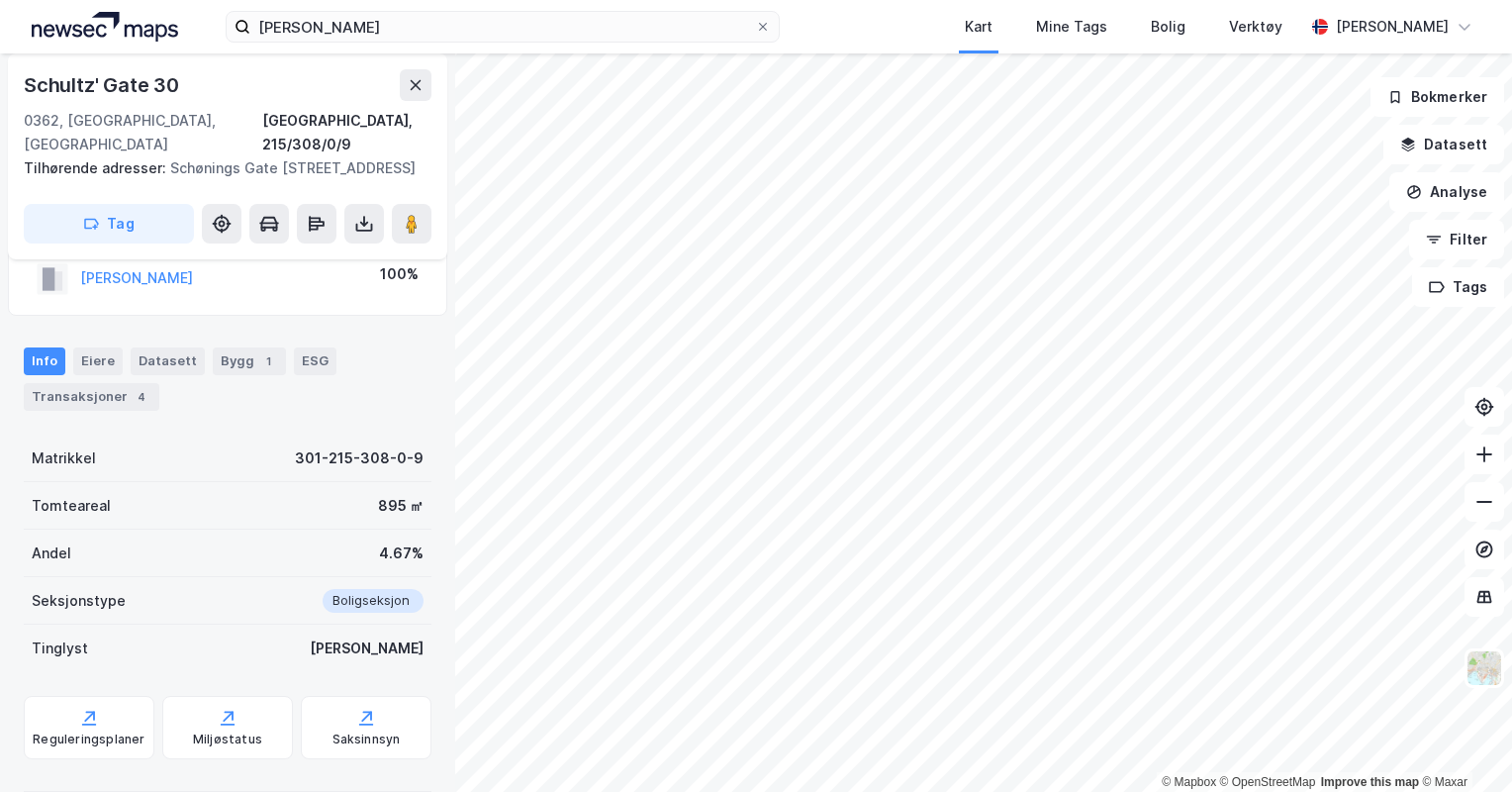 scroll, scrollTop: 0, scrollLeft: 0, axis: both 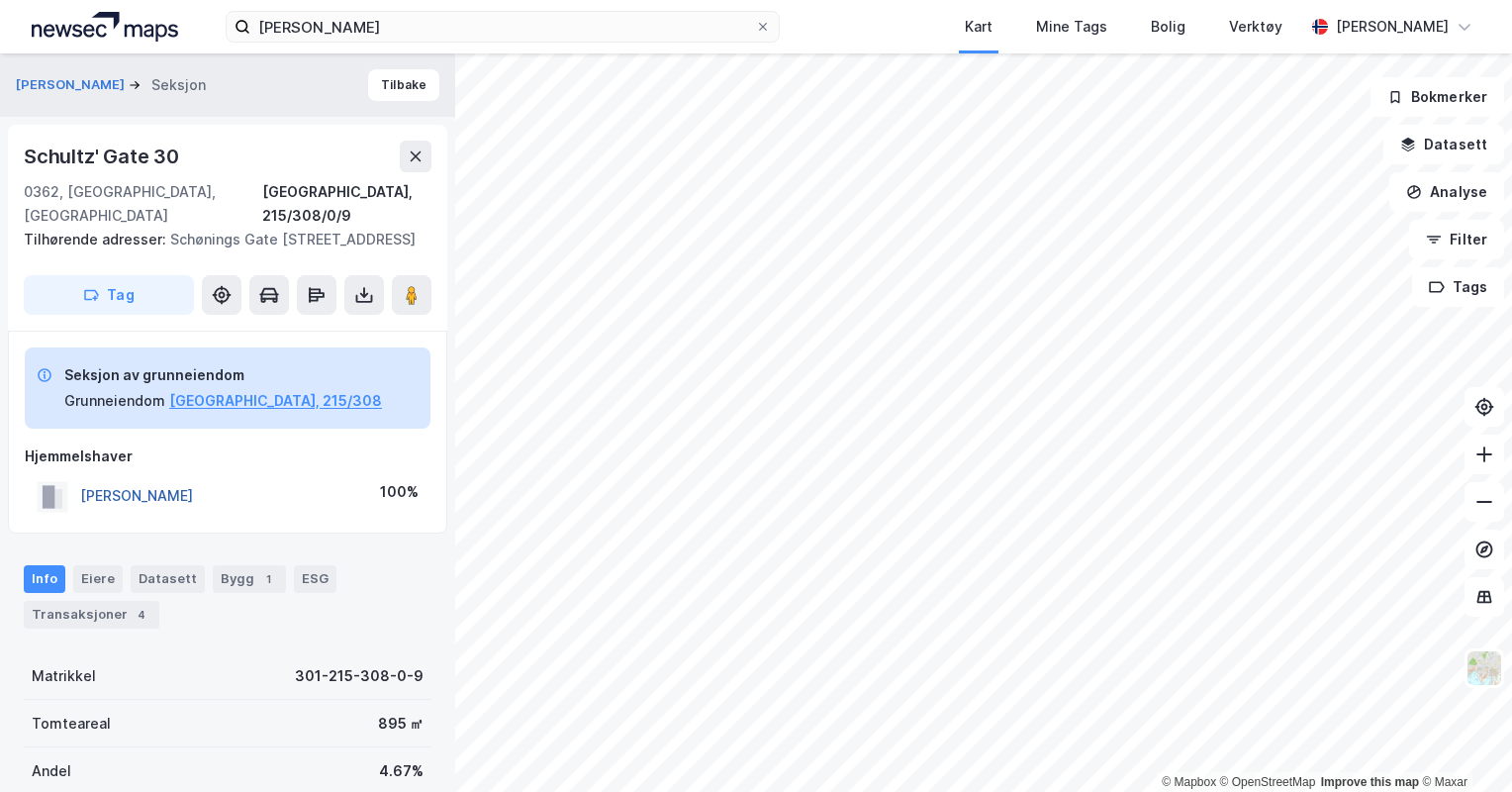 click on "[PERSON_NAME]" at bounding box center [0, 0] 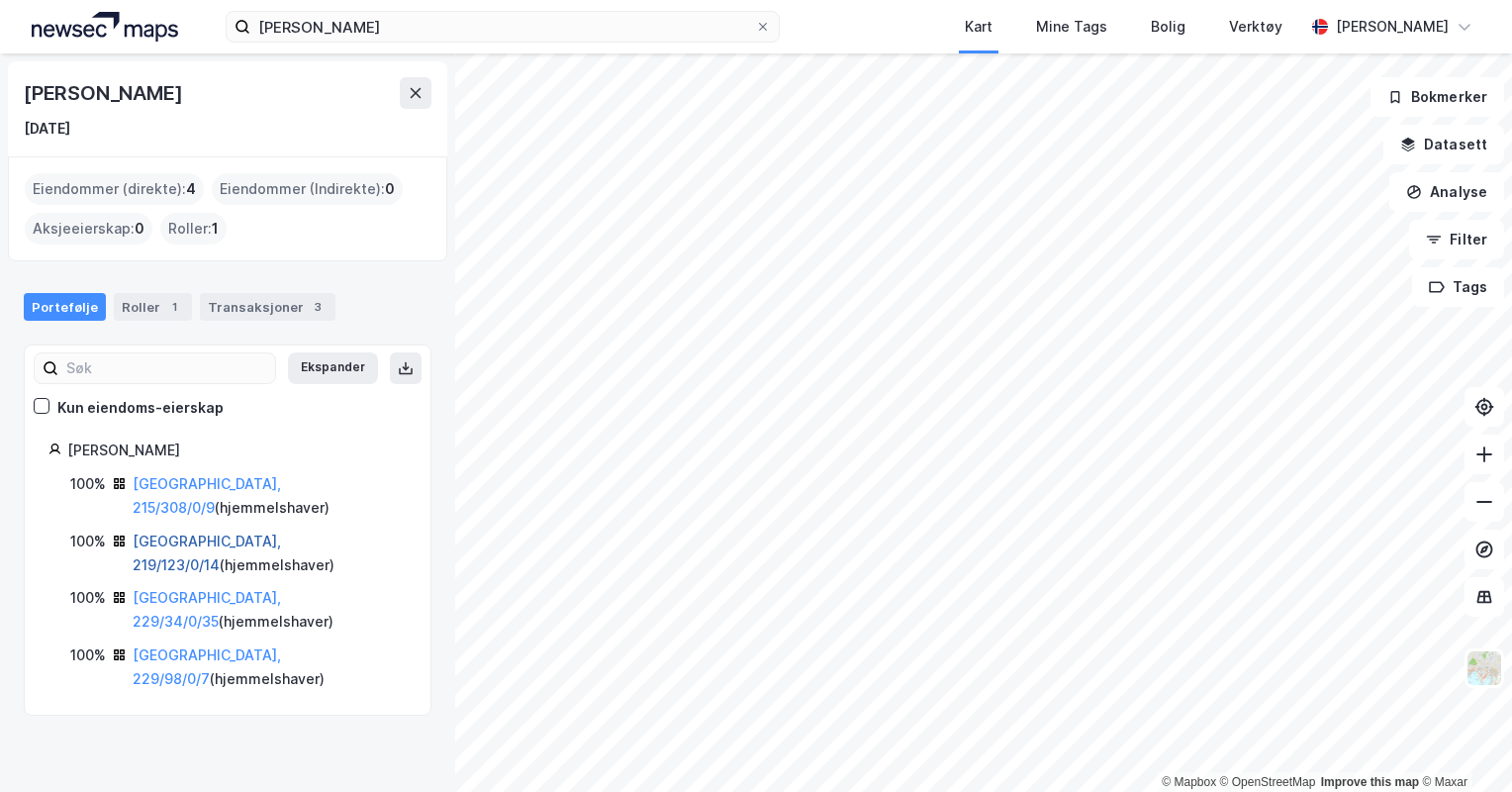 click on "[GEOGRAPHIC_DATA], 219/123/0/14" at bounding box center [207, 552] 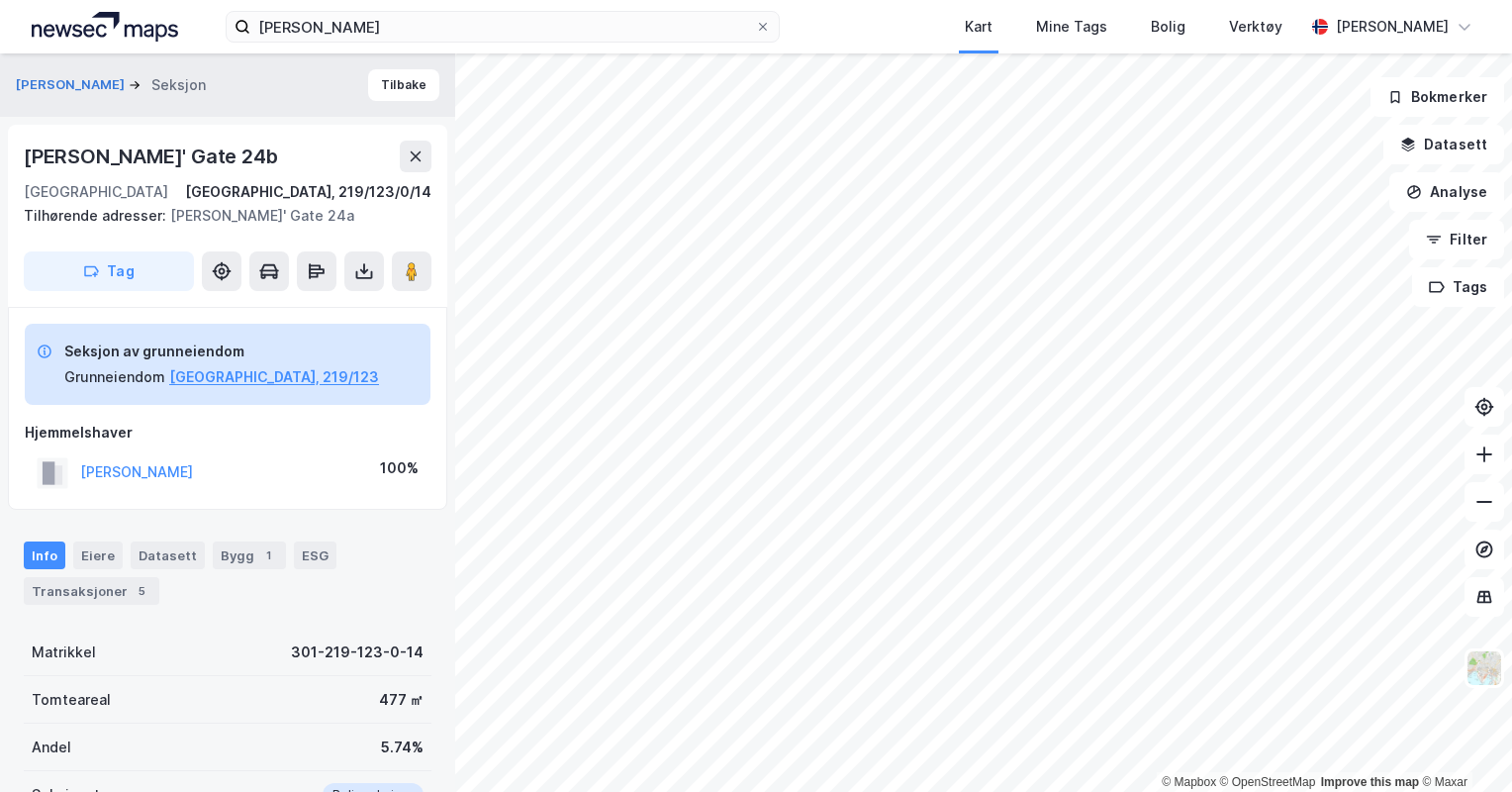 scroll, scrollTop: 11, scrollLeft: 0, axis: vertical 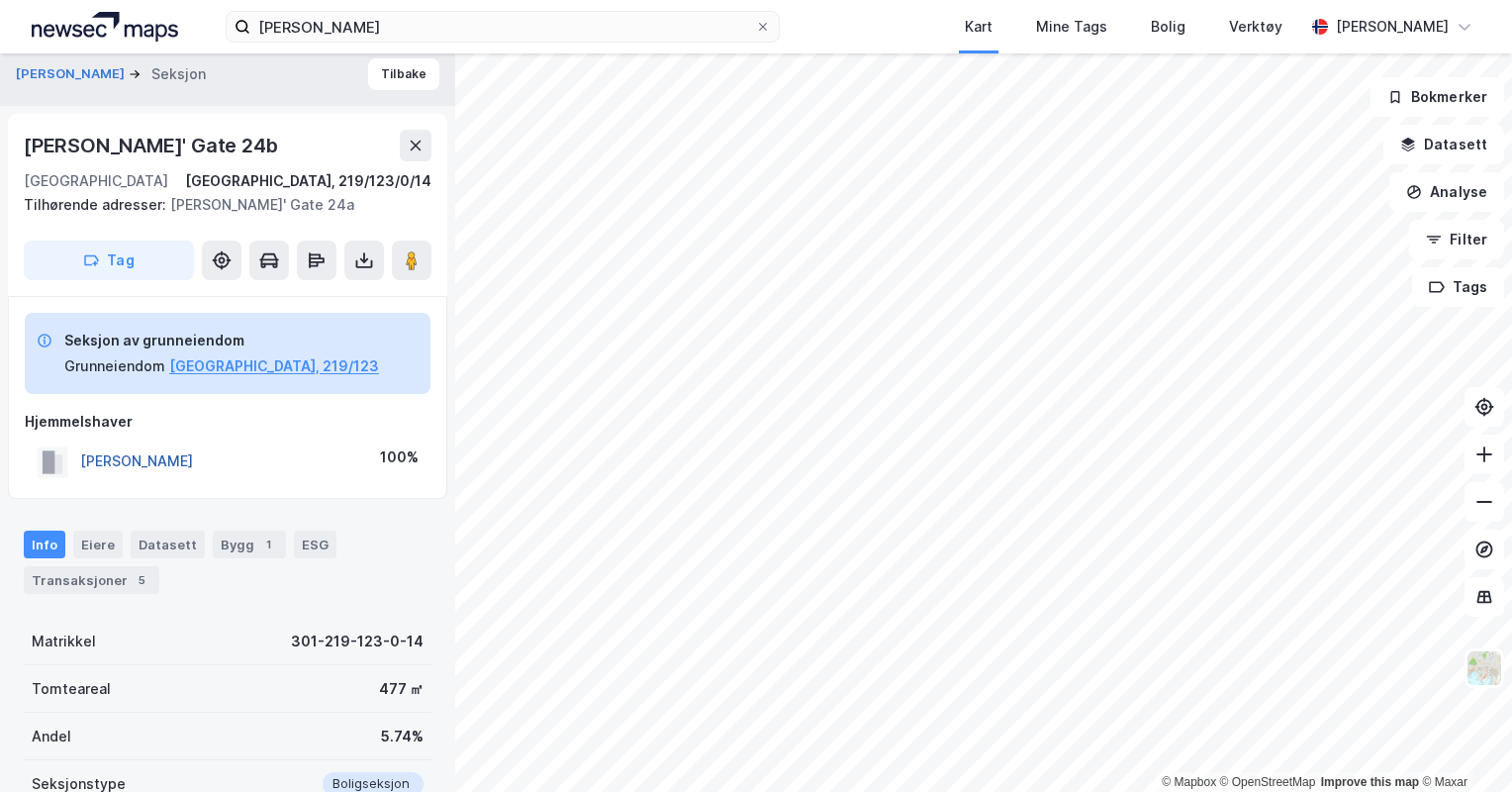 click on "[PERSON_NAME]" at bounding box center (0, 0) 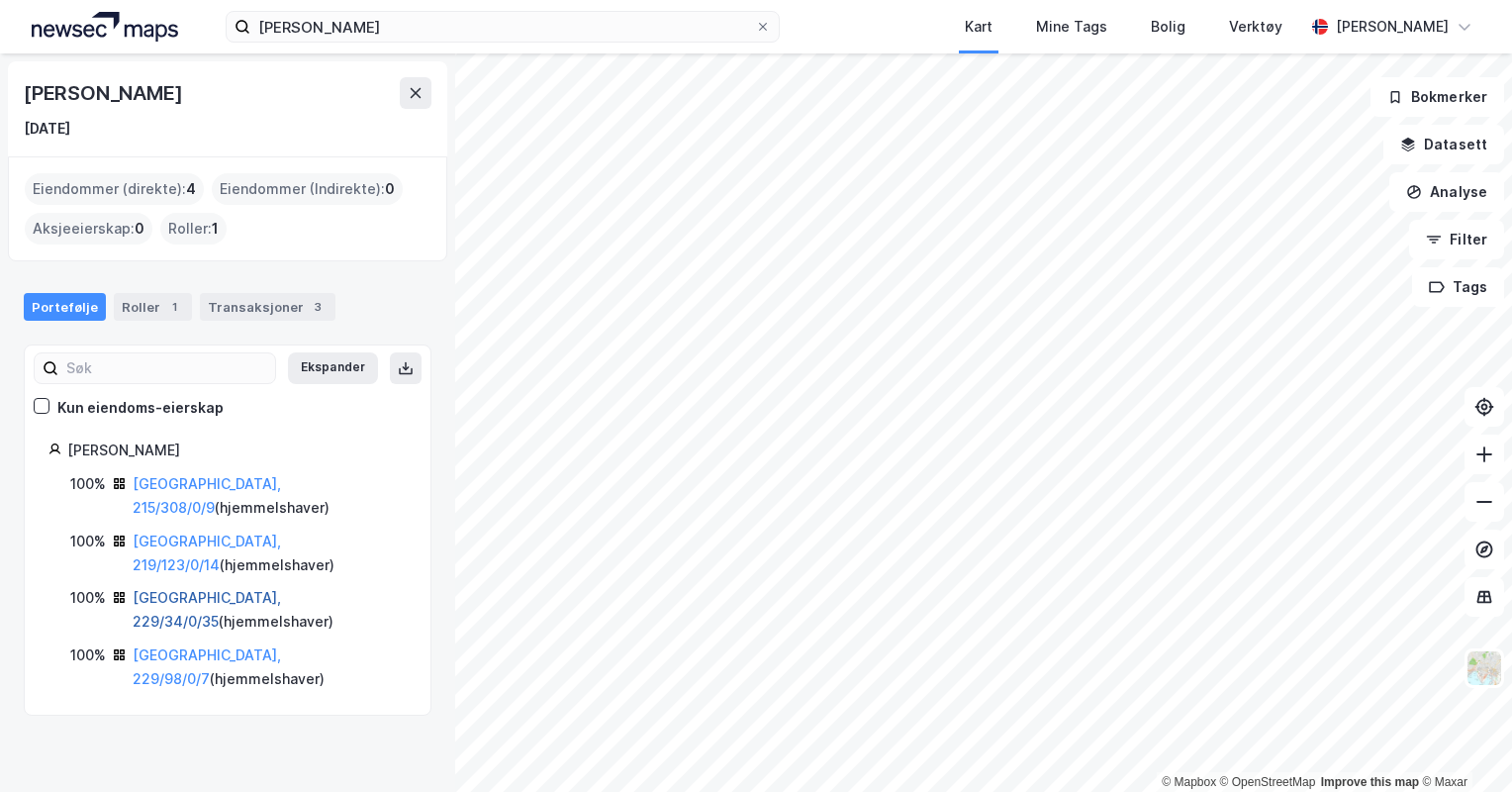 click on "[GEOGRAPHIC_DATA], 229/34/0/35" at bounding box center [207, 609] 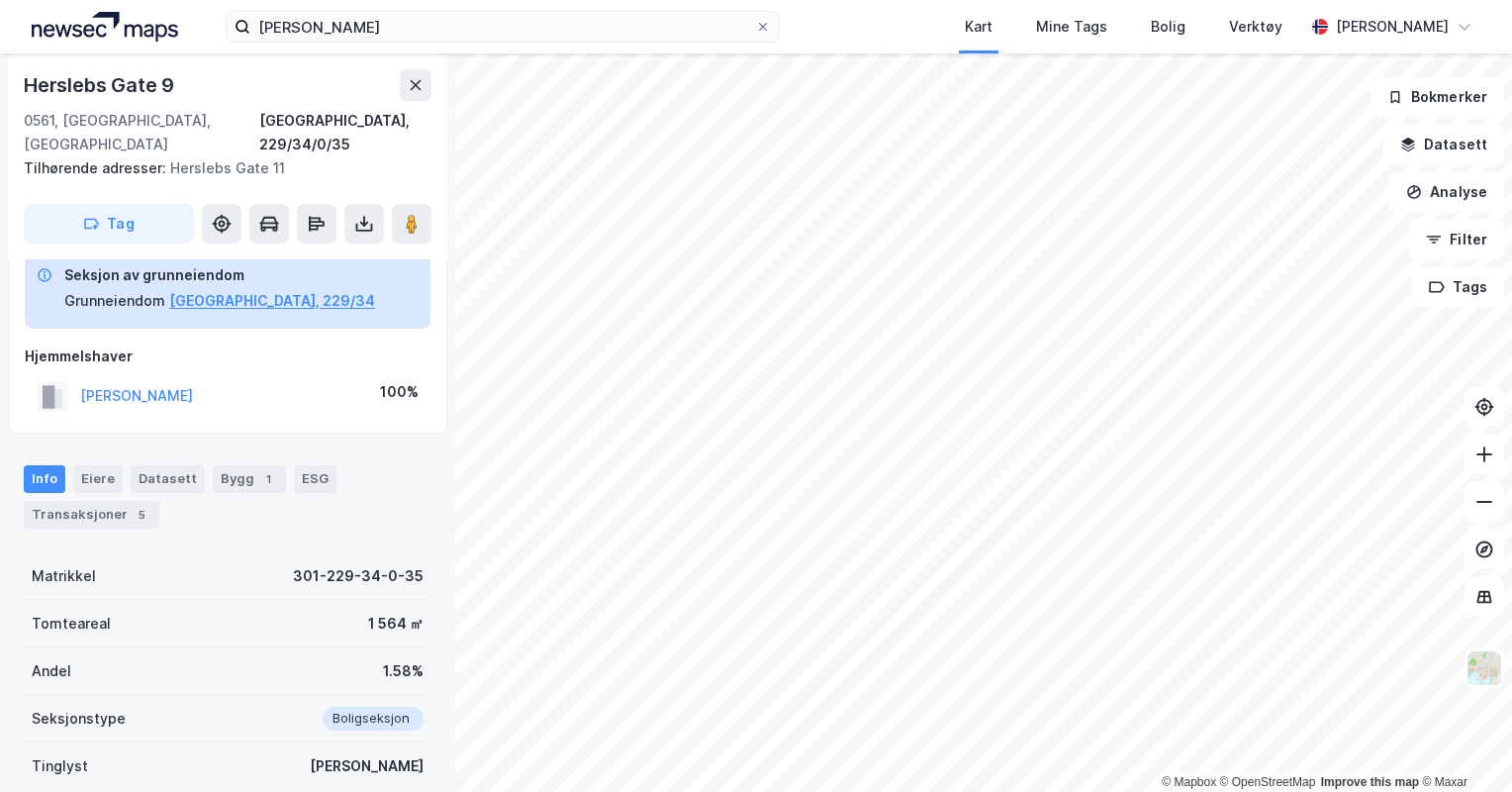 scroll, scrollTop: 0, scrollLeft: 0, axis: both 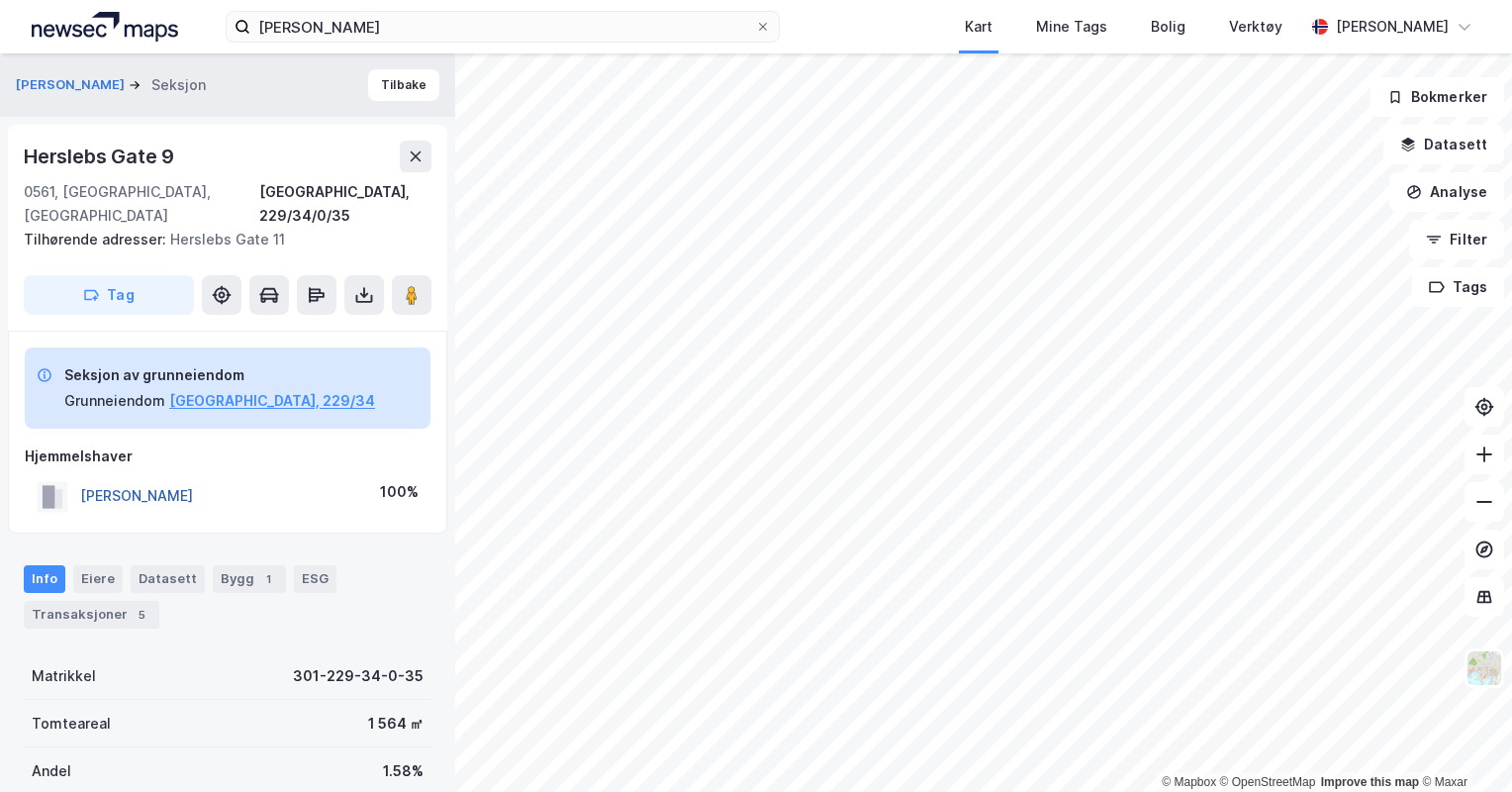 click on "[PERSON_NAME]" at bounding box center [0, 0] 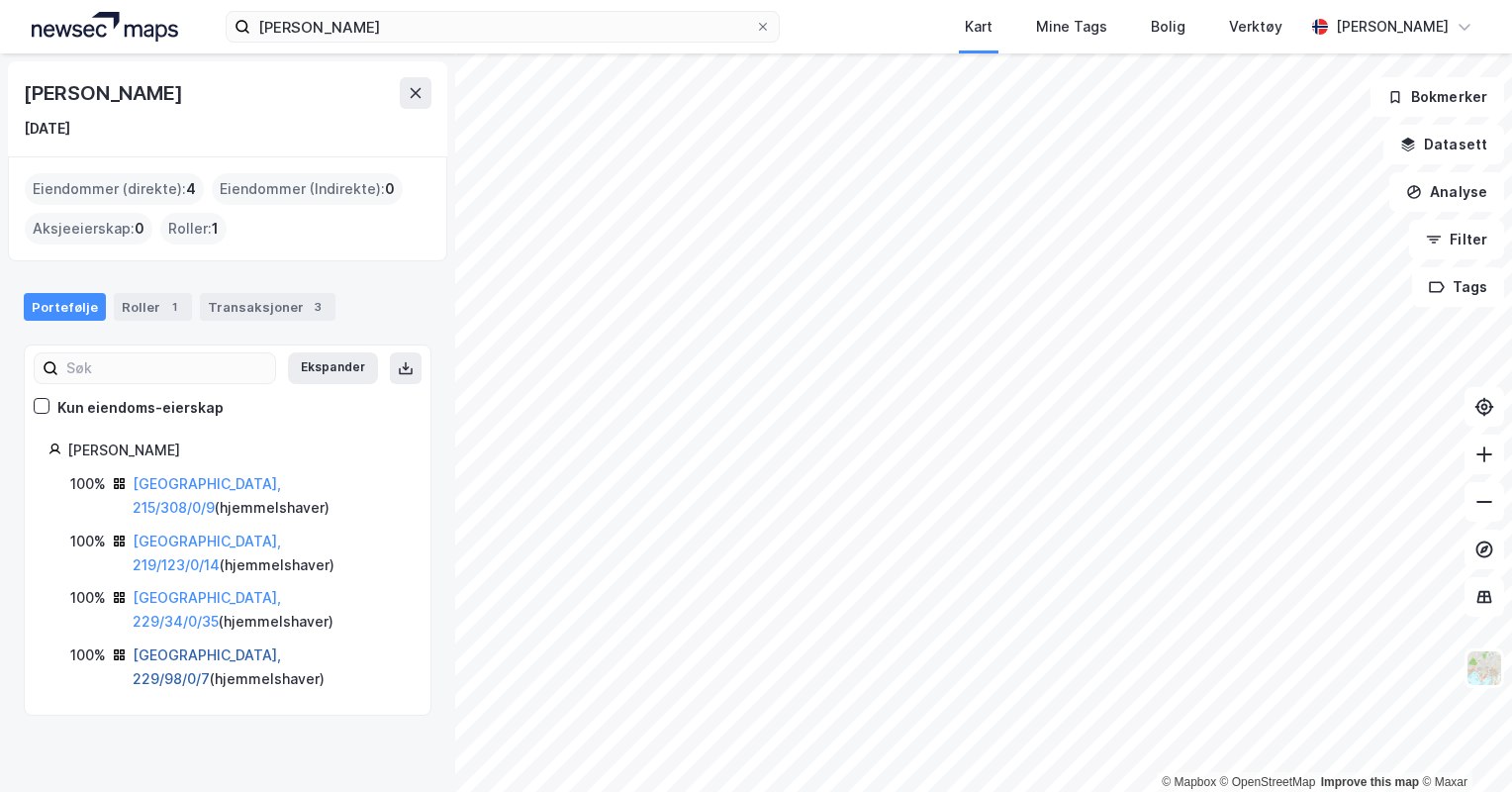 click on "[GEOGRAPHIC_DATA], 229/98/0/7" at bounding box center [207, 666] 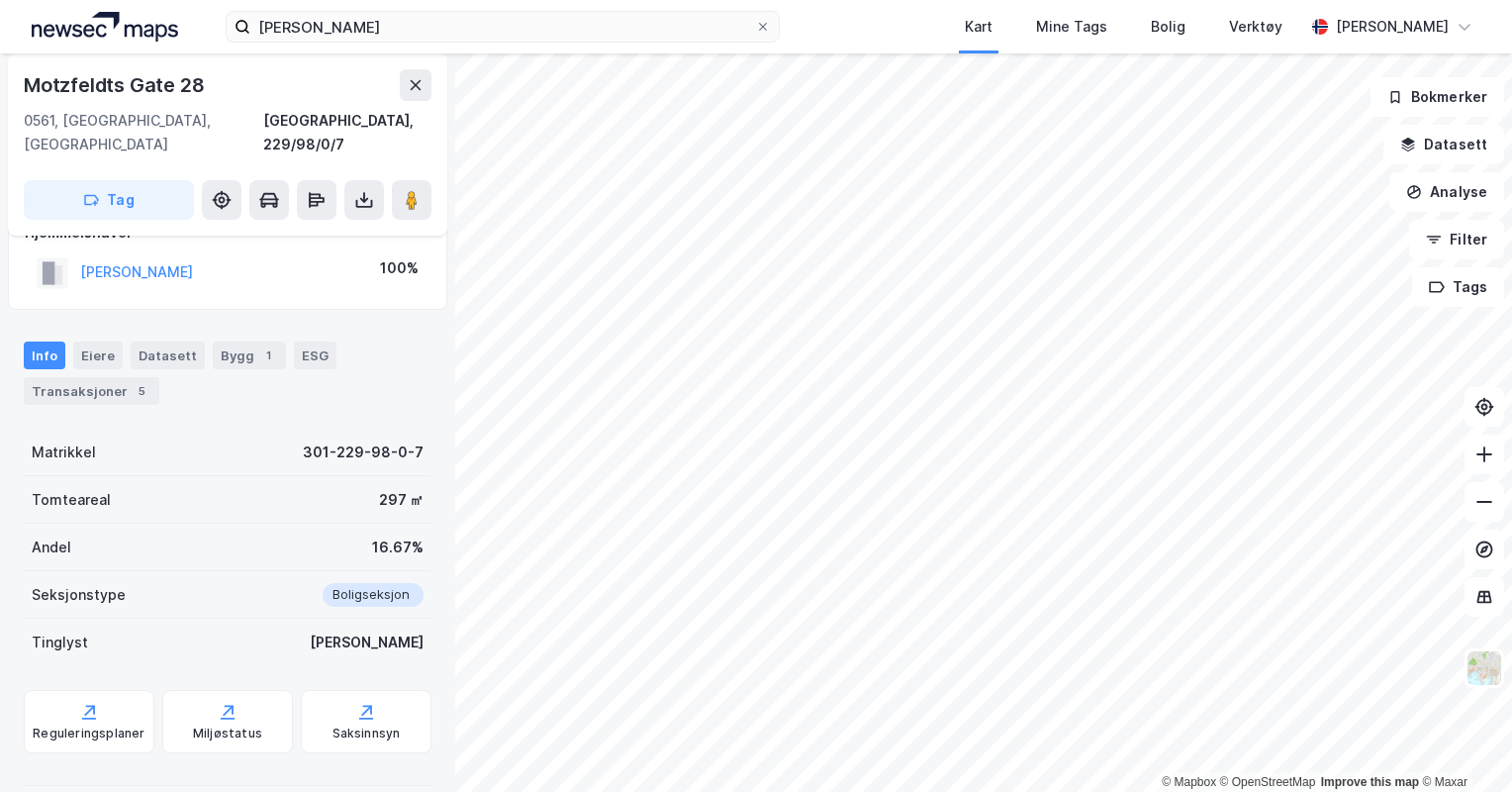 scroll, scrollTop: 0, scrollLeft: 0, axis: both 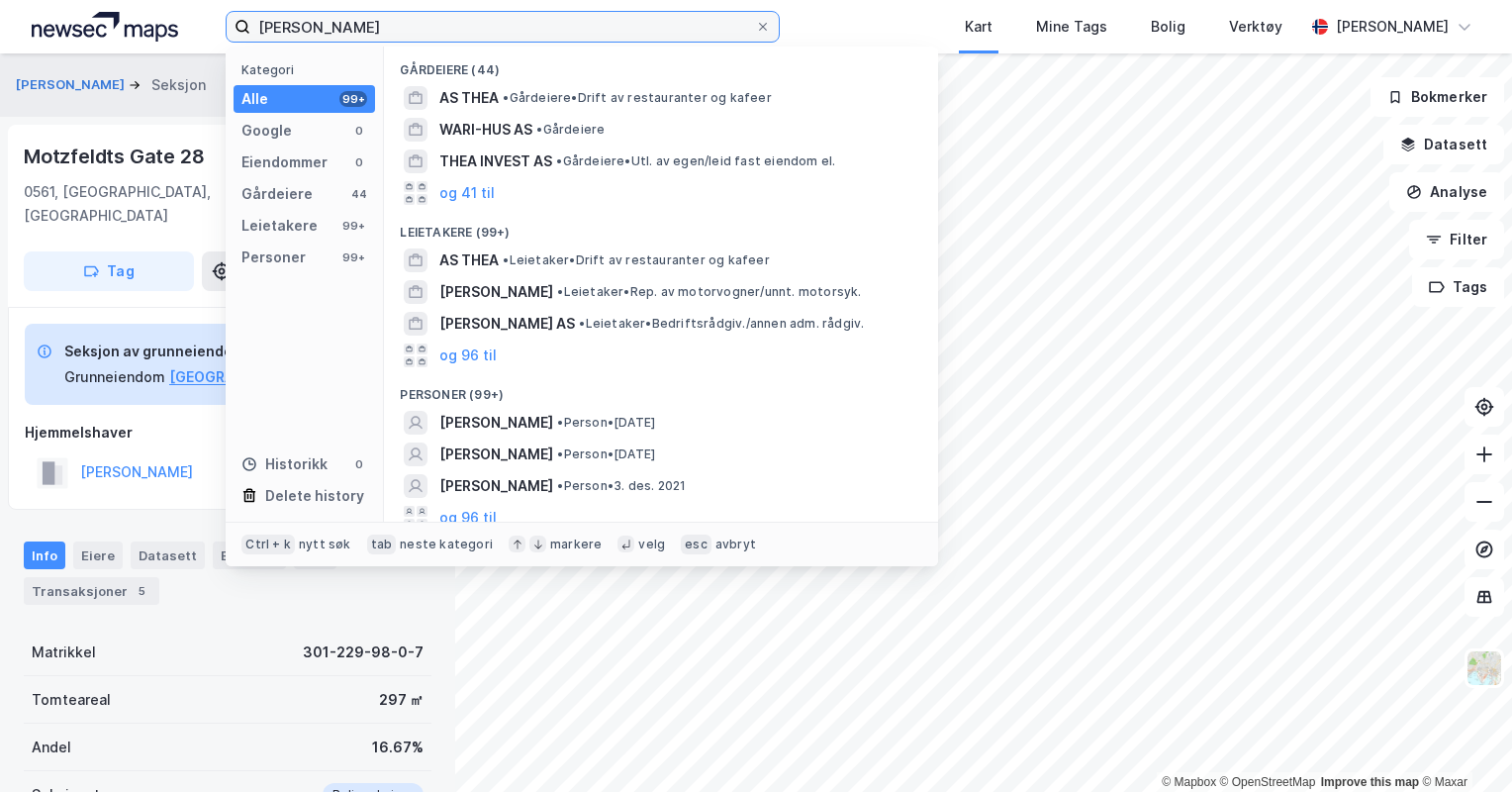 click on "[PERSON_NAME]" at bounding box center [503, 27] 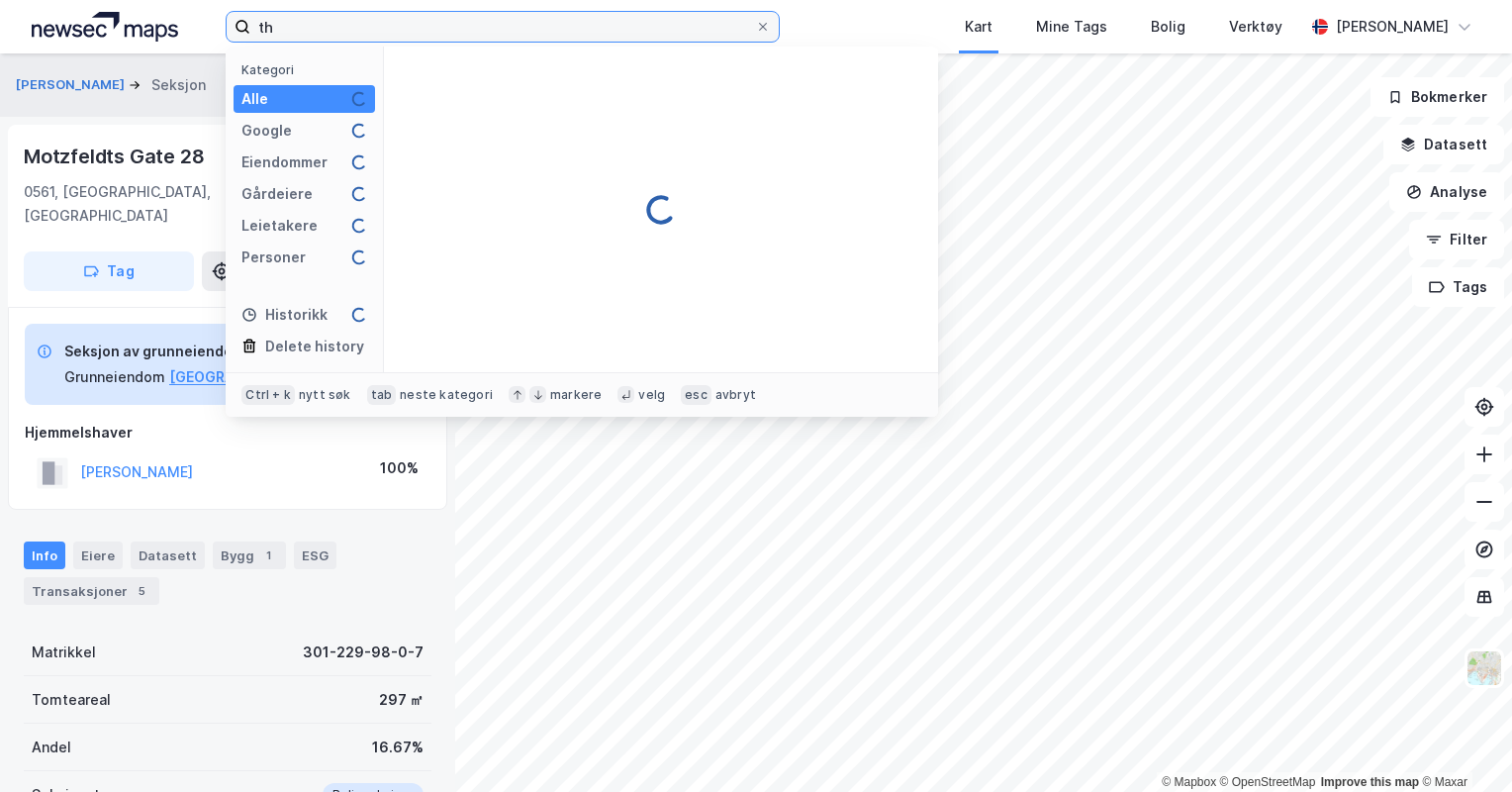 type on "t" 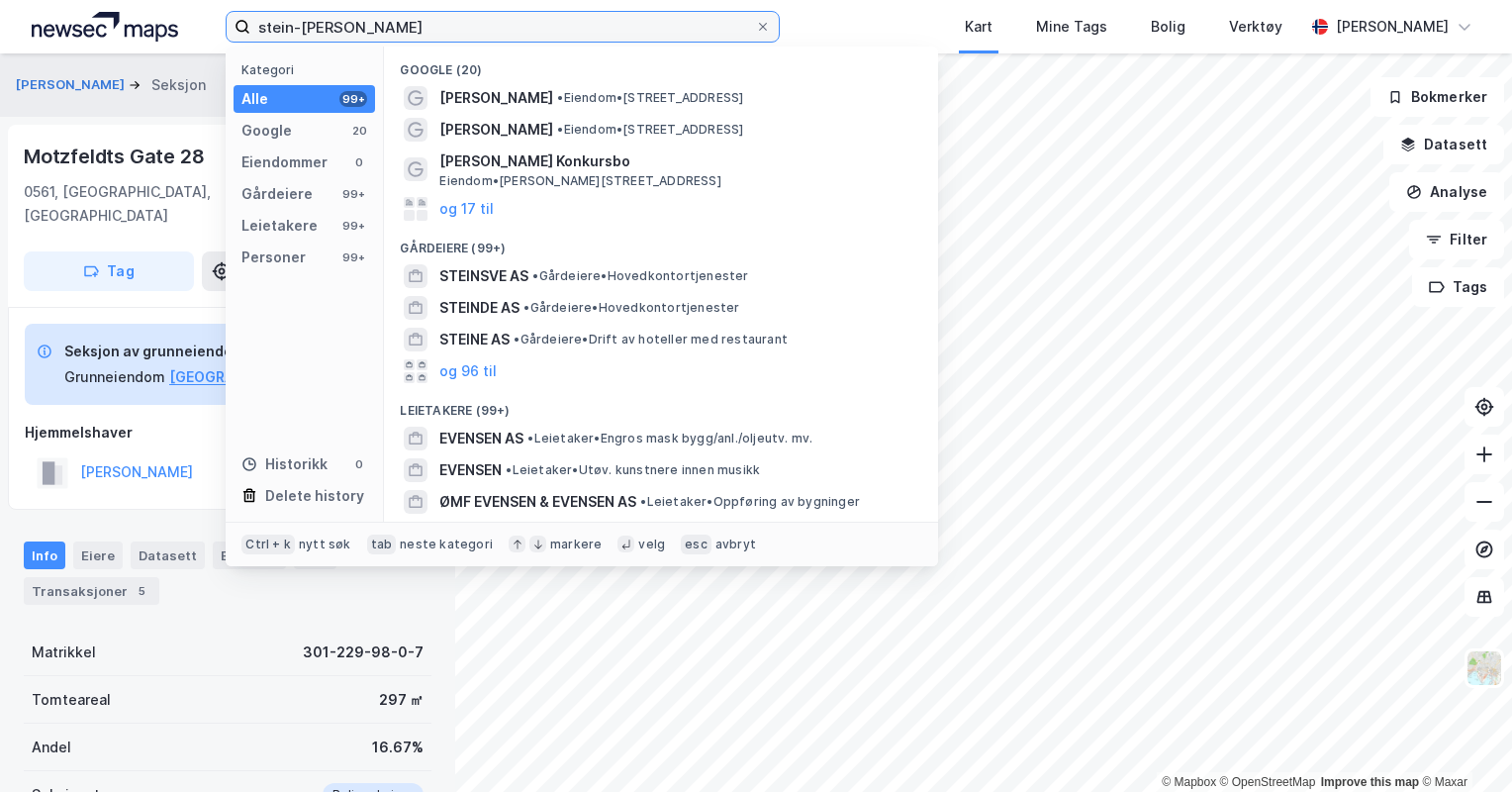 scroll, scrollTop: 189, scrollLeft: 0, axis: vertical 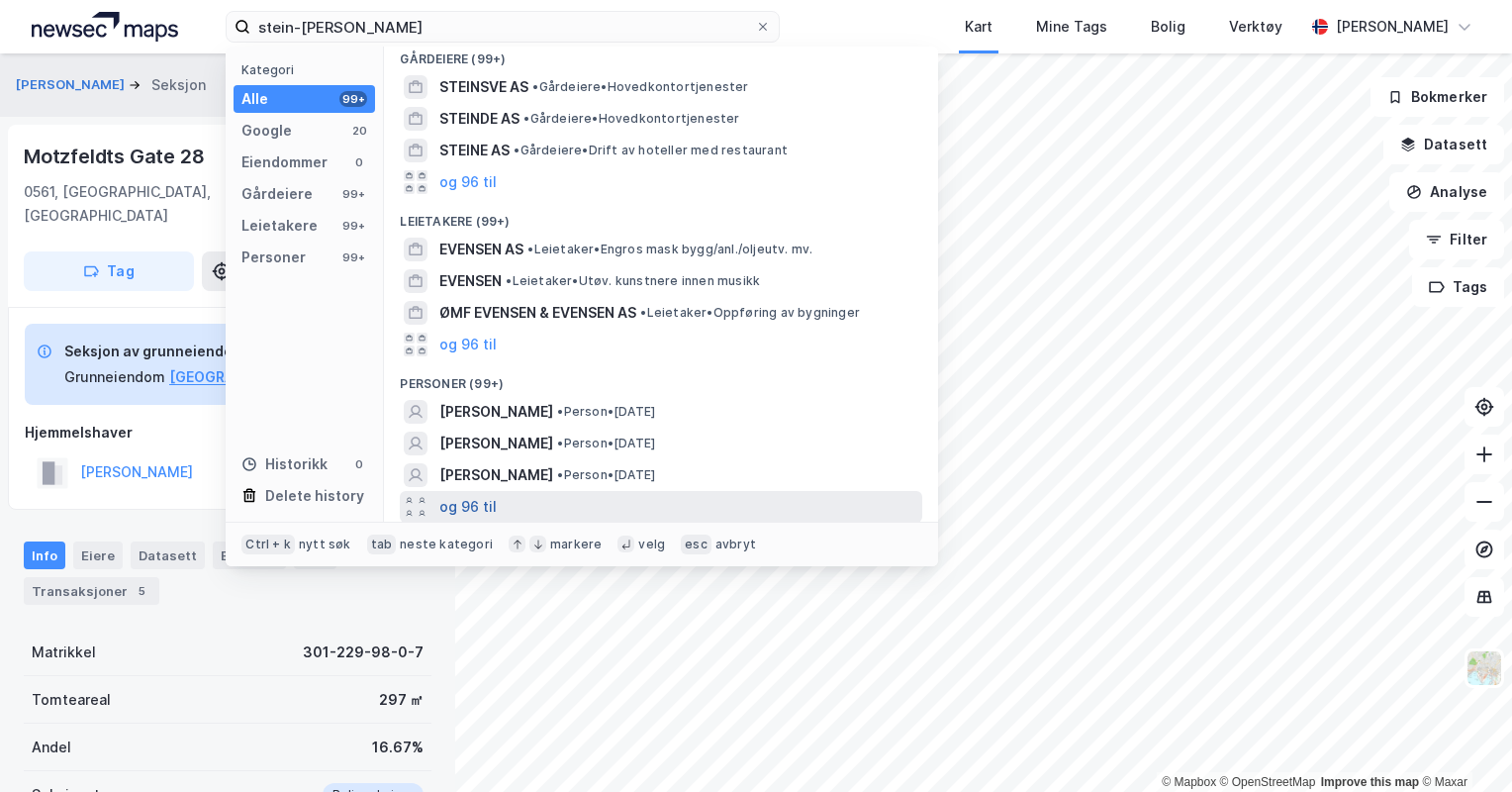 click on "og 96 til" at bounding box center [468, 507] 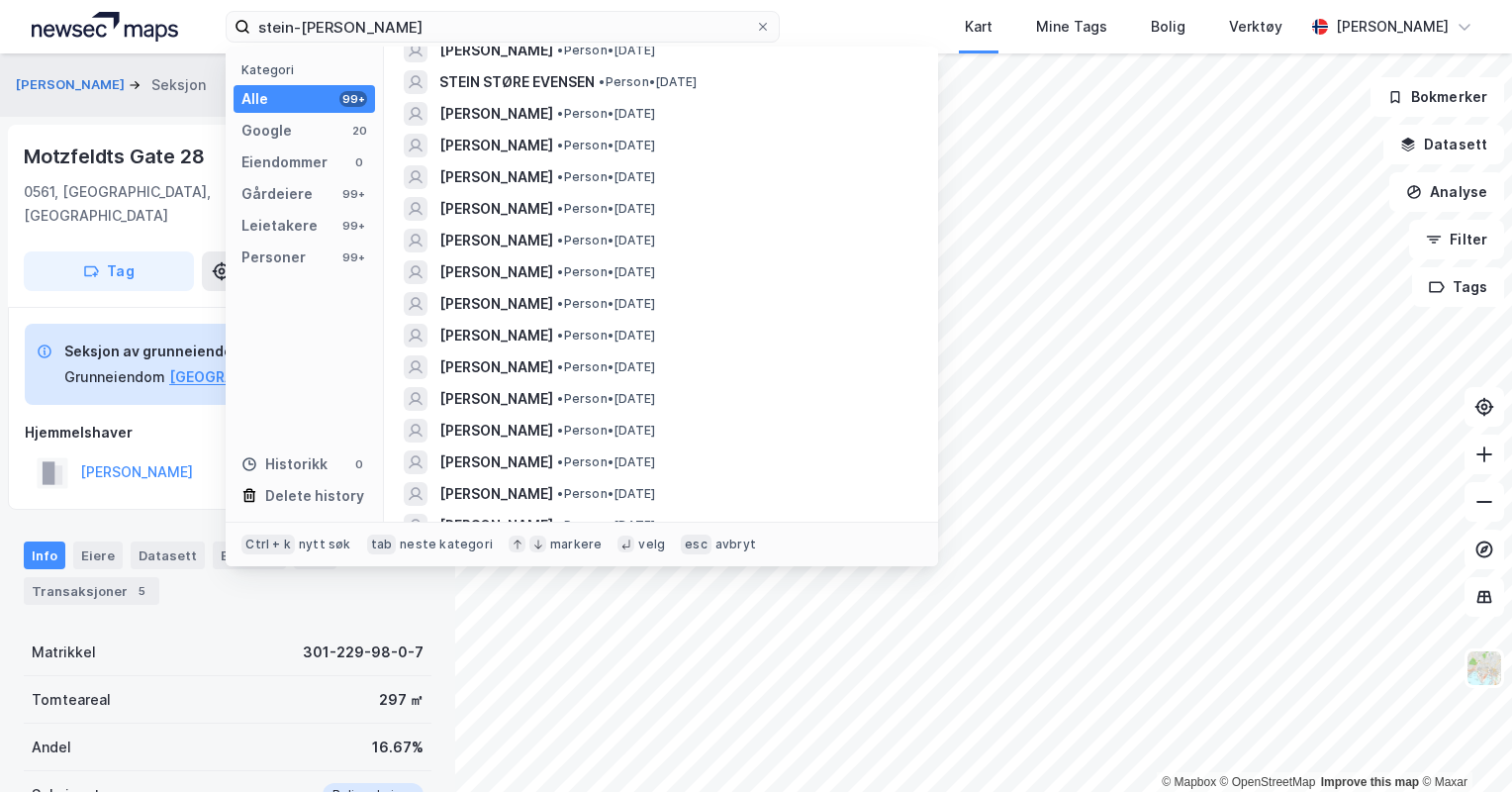 scroll, scrollTop: 1598, scrollLeft: 0, axis: vertical 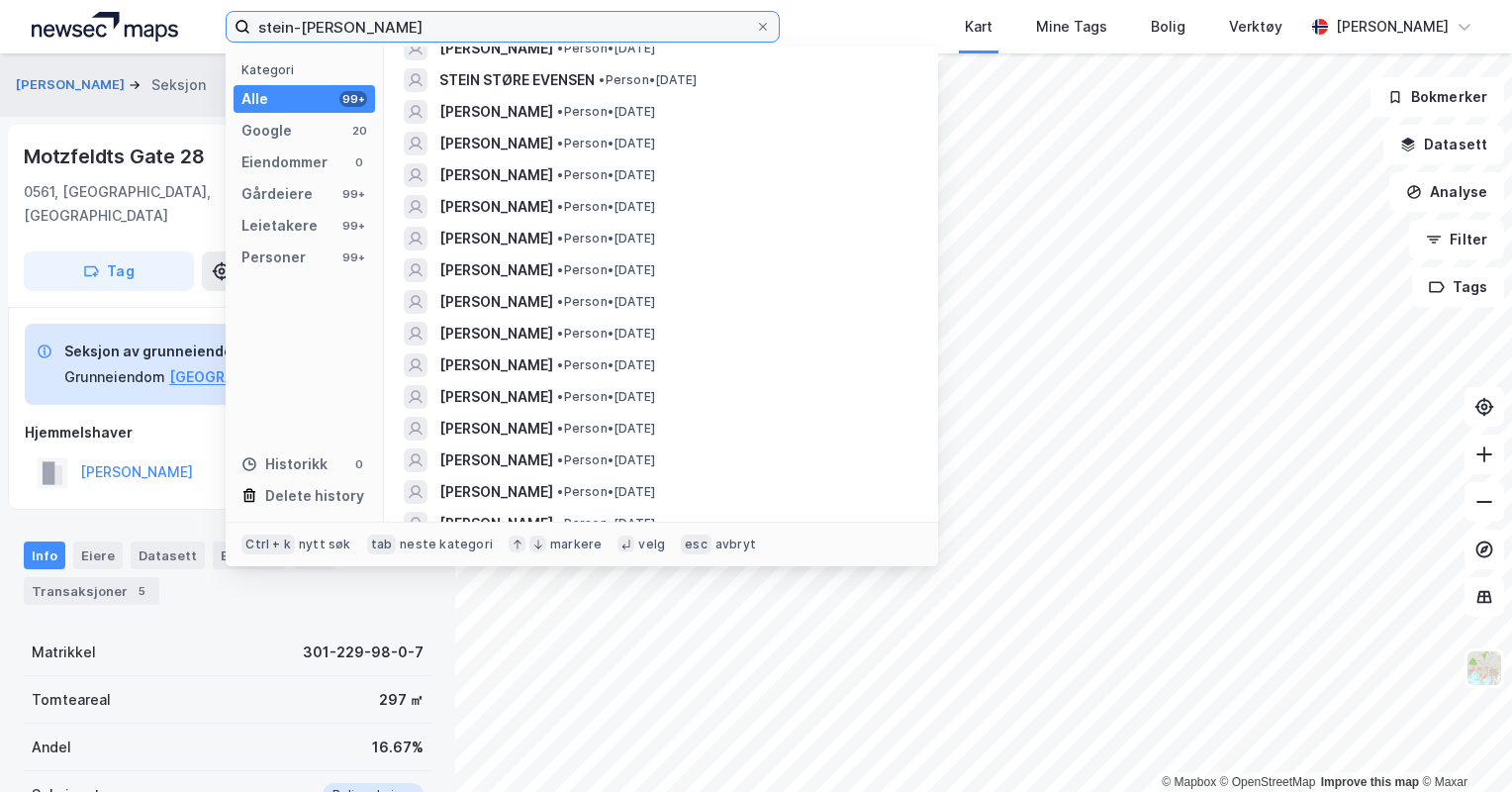drag, startPoint x: 289, startPoint y: 24, endPoint x: 177, endPoint y: 50, distance: 114.97826 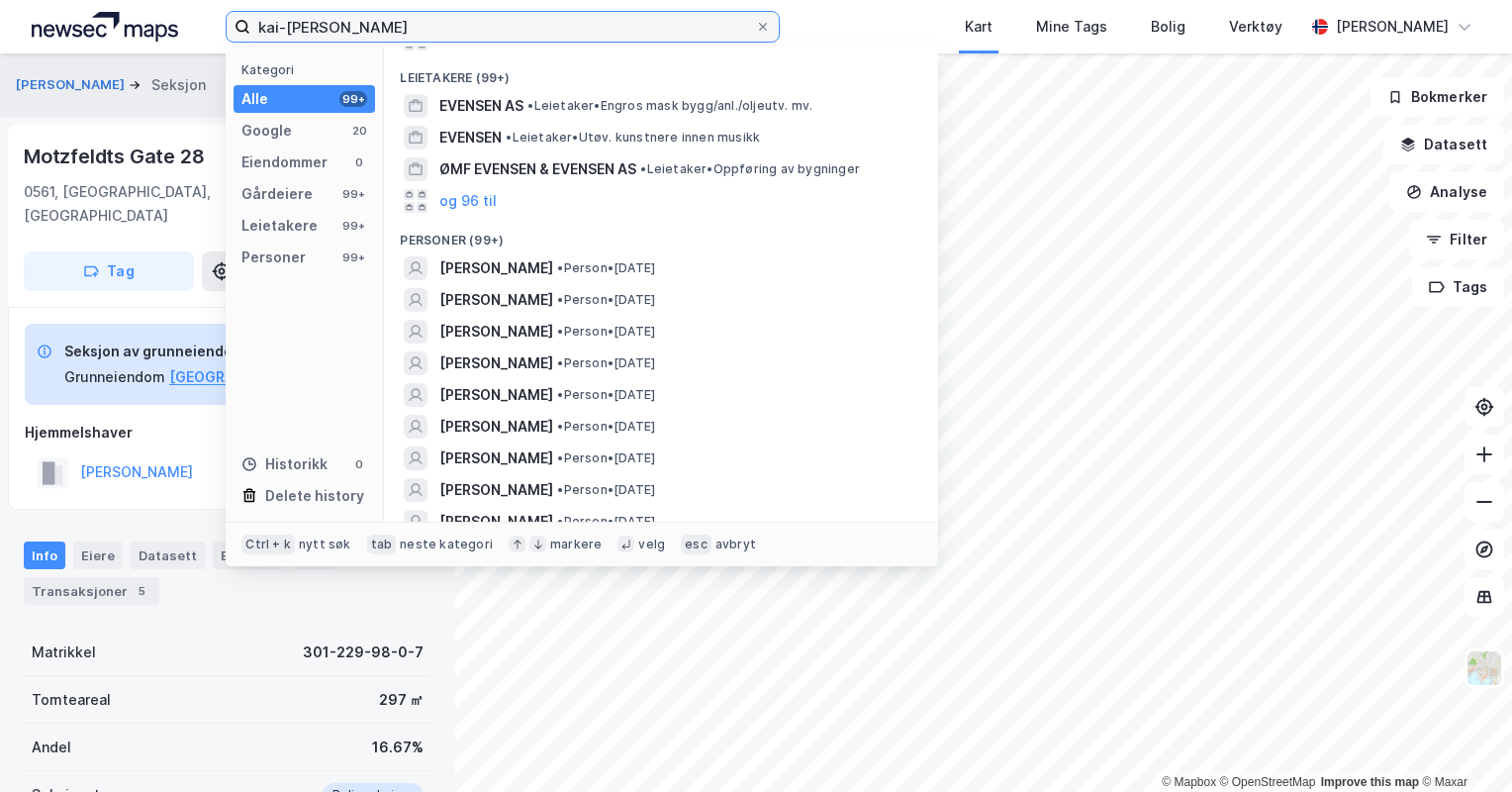 scroll, scrollTop: 344, scrollLeft: 0, axis: vertical 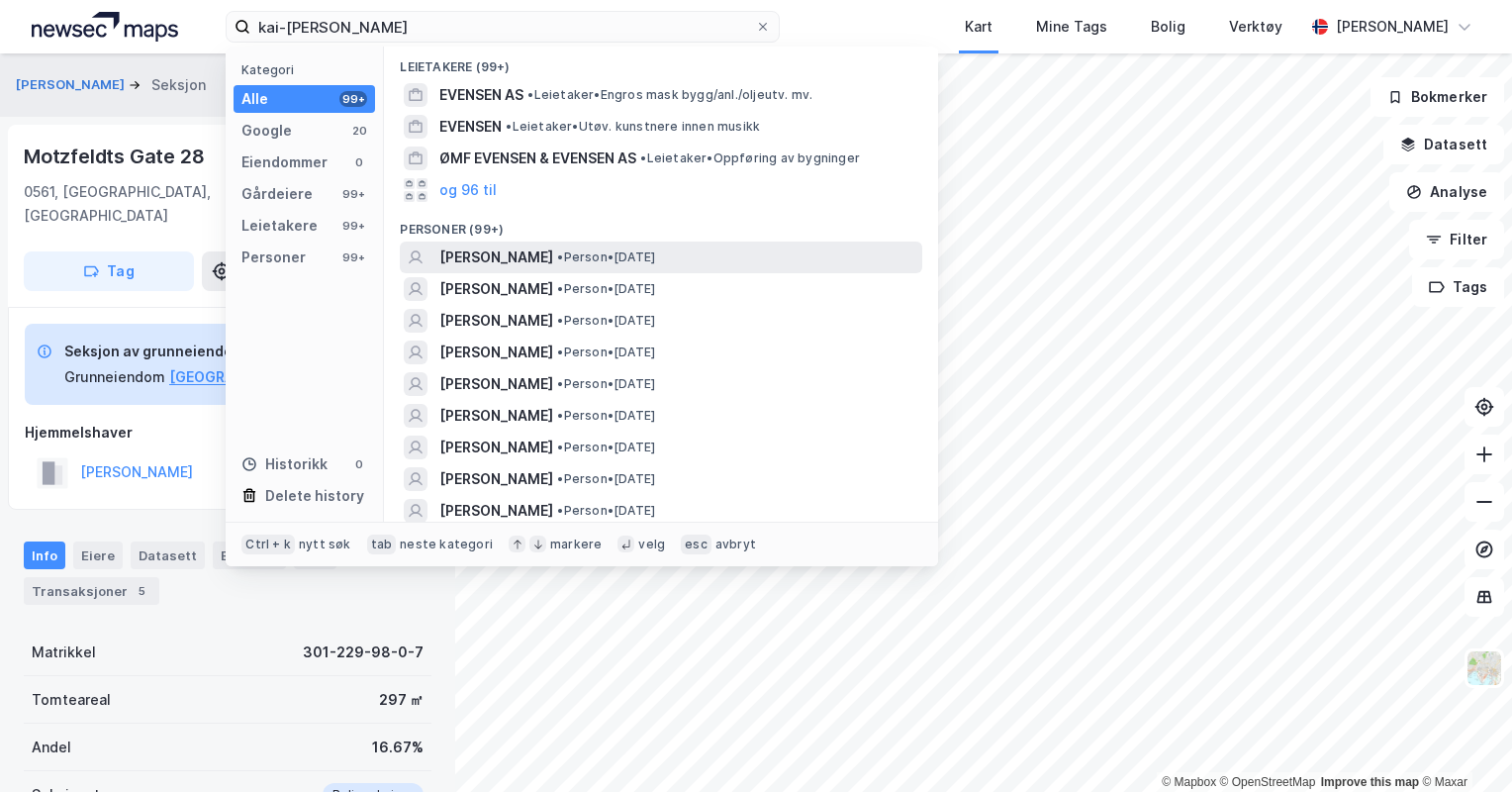 click on "•" at bounding box center [560, 256] 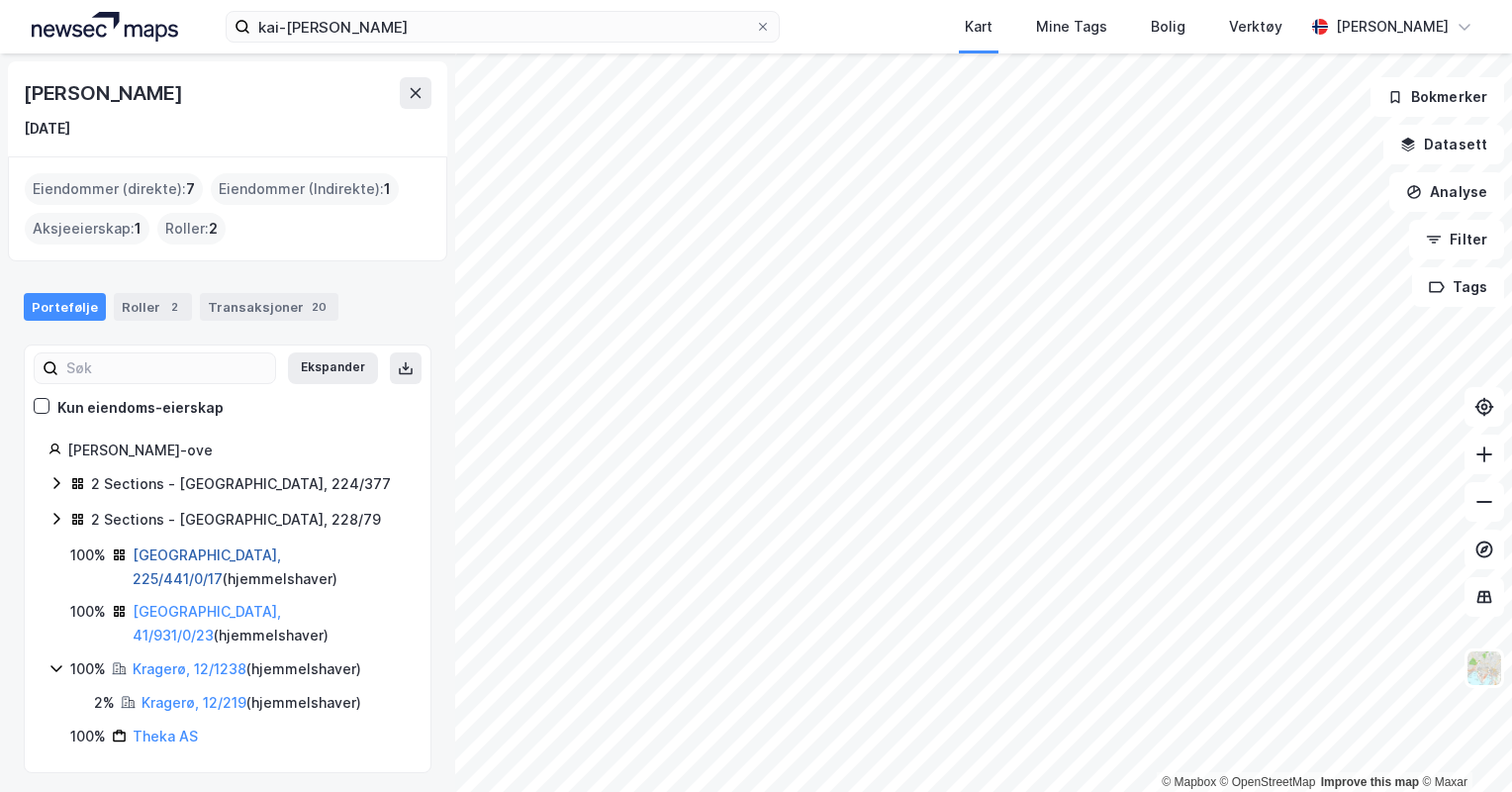 click on "[GEOGRAPHIC_DATA], 225/441/0/17" at bounding box center (207, 566) 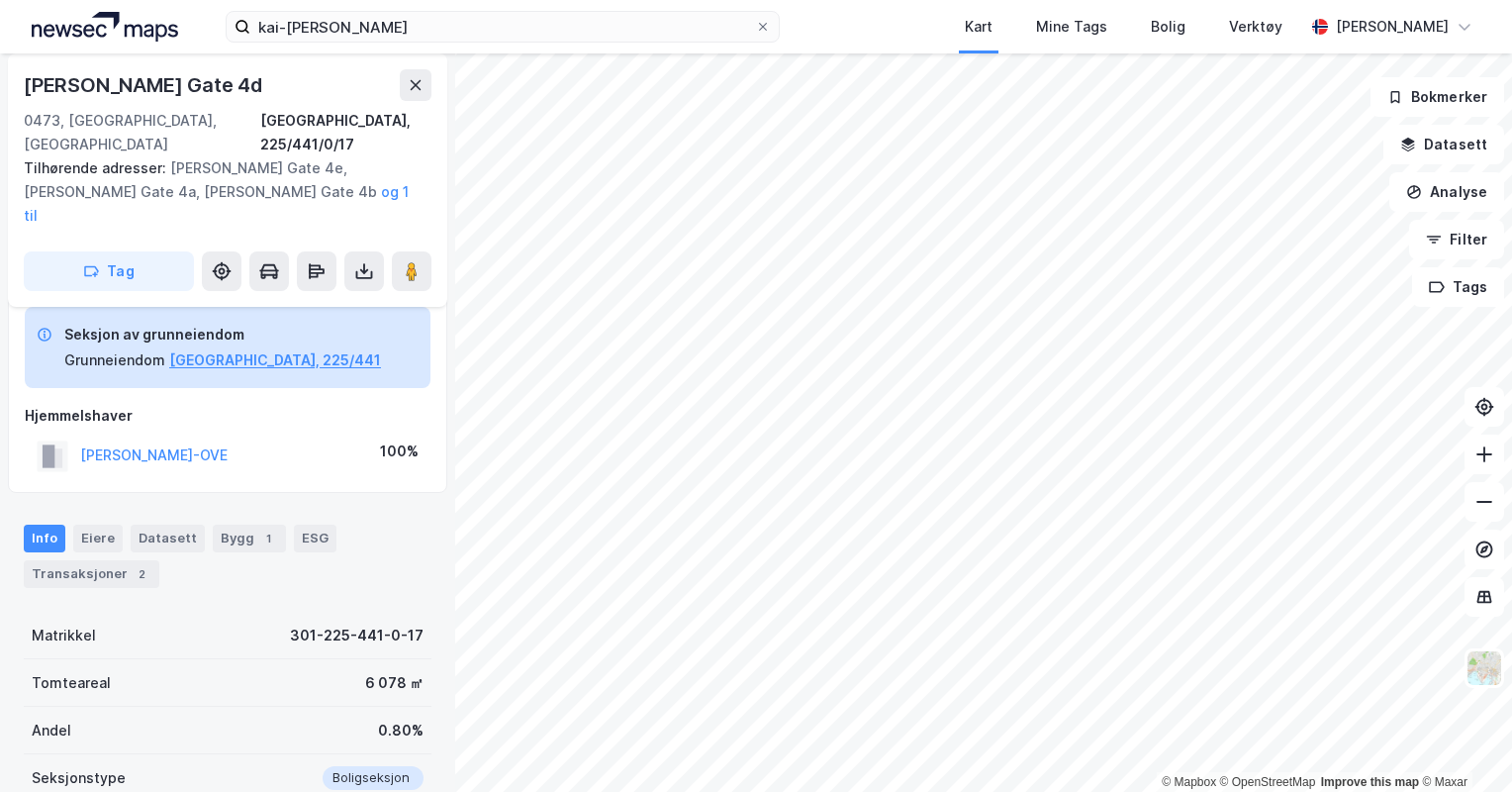 scroll, scrollTop: 0, scrollLeft: 0, axis: both 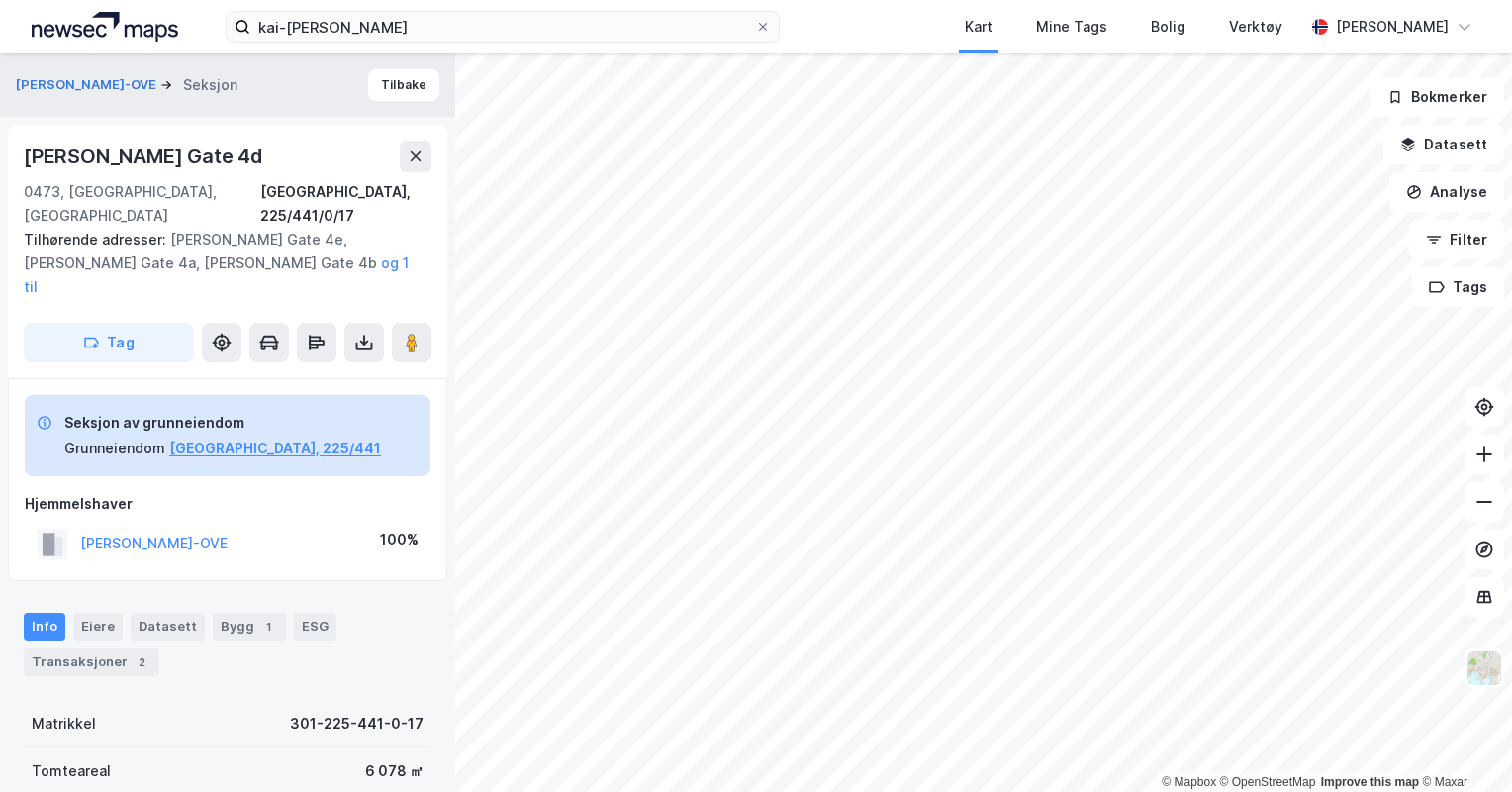 click on "[PERSON_NAME]-OVE" at bounding box center (153, 544) 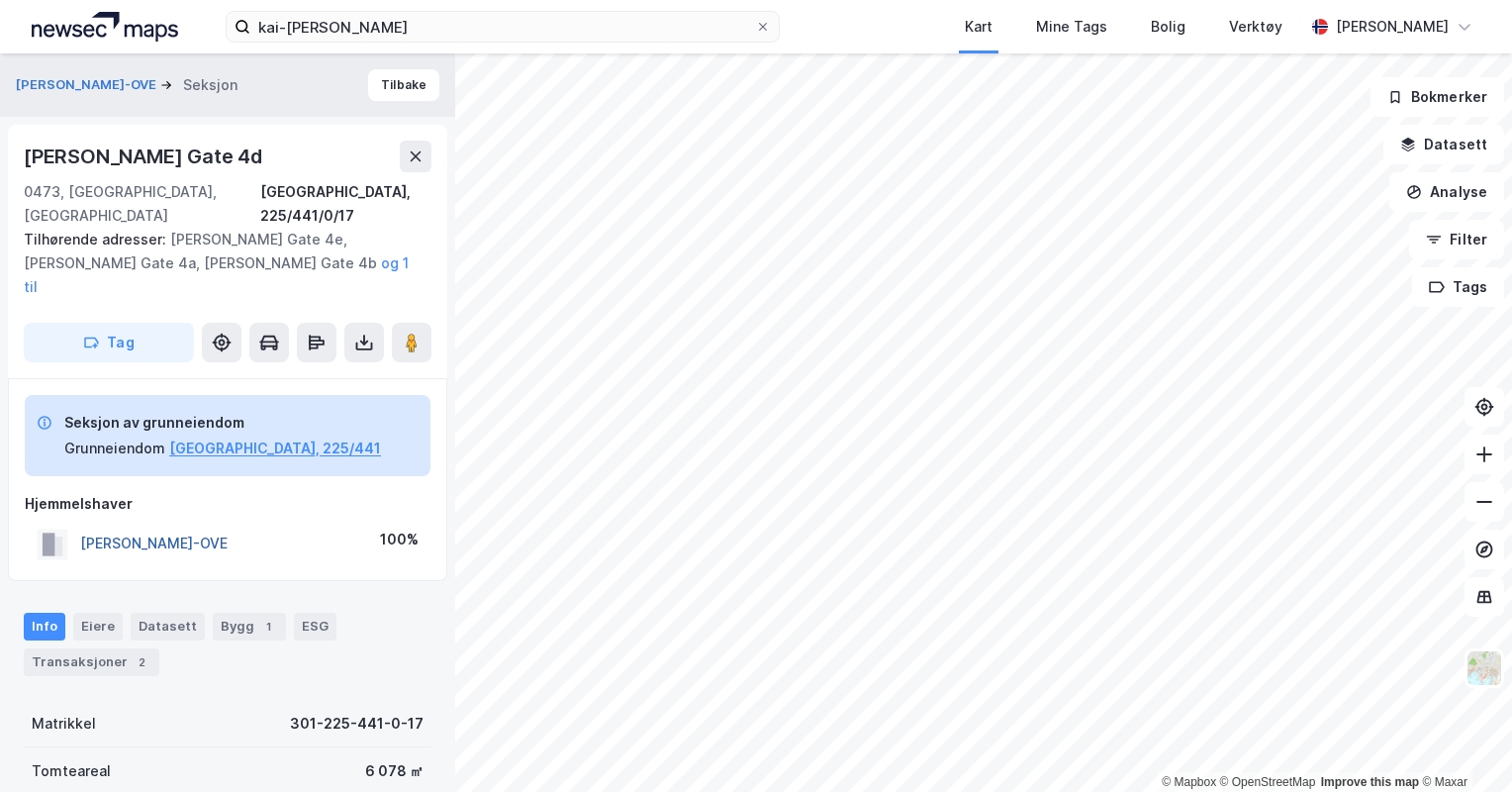 click on "[PERSON_NAME]-OVE" at bounding box center [0, 0] 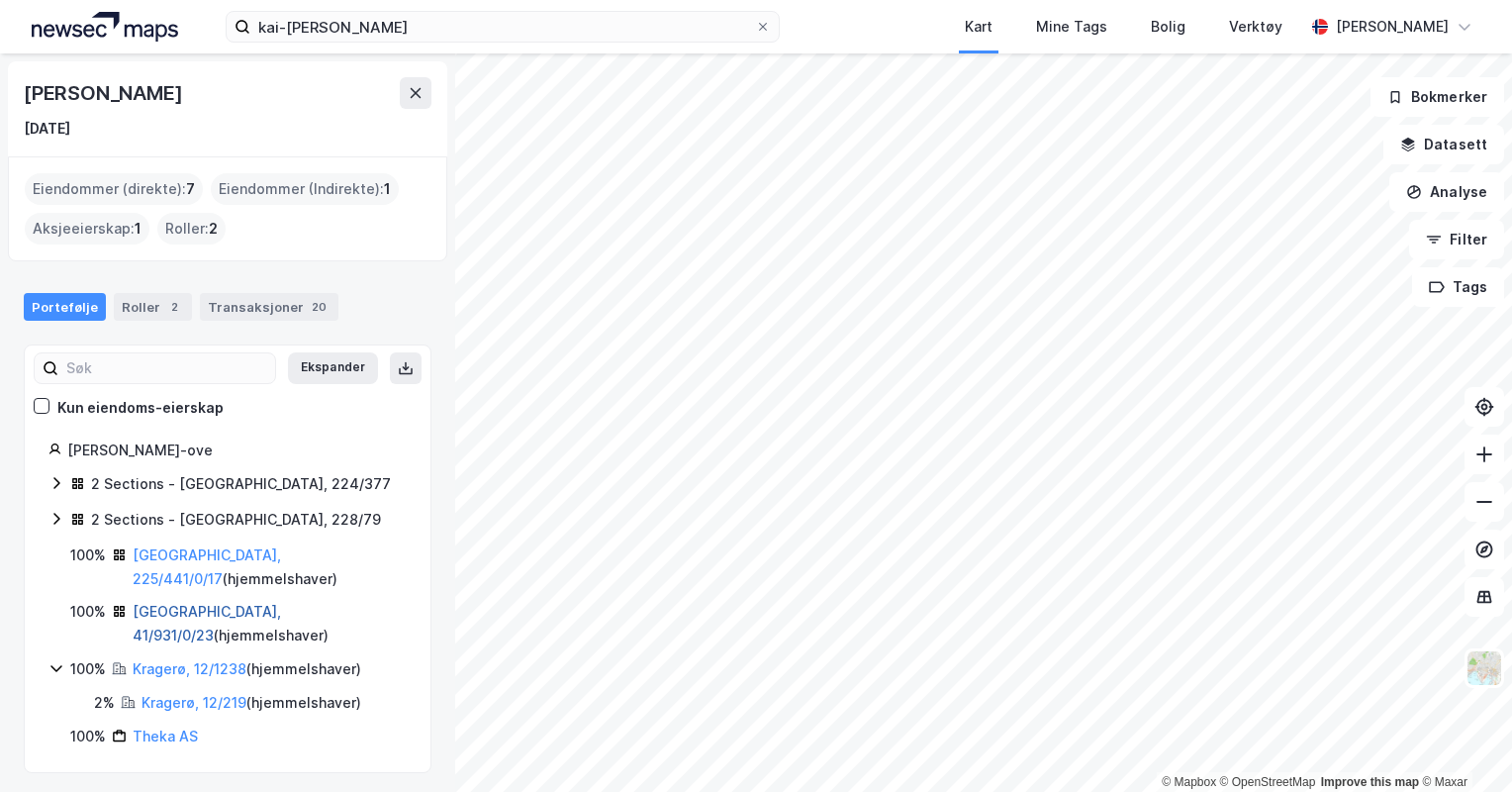 click on "[GEOGRAPHIC_DATA], 41/931/0/23" at bounding box center (207, 623) 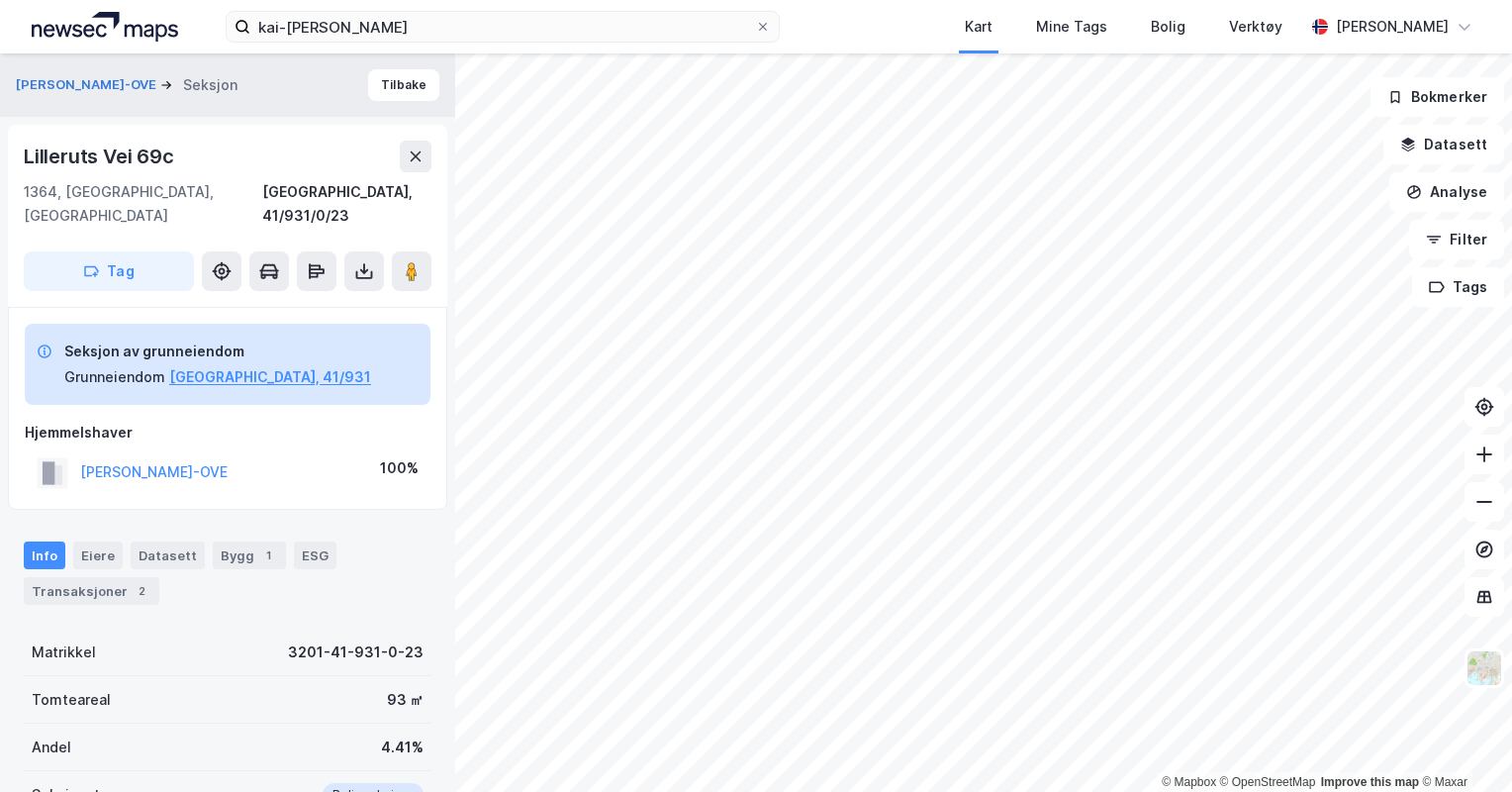 scroll, scrollTop: 6, scrollLeft: 0, axis: vertical 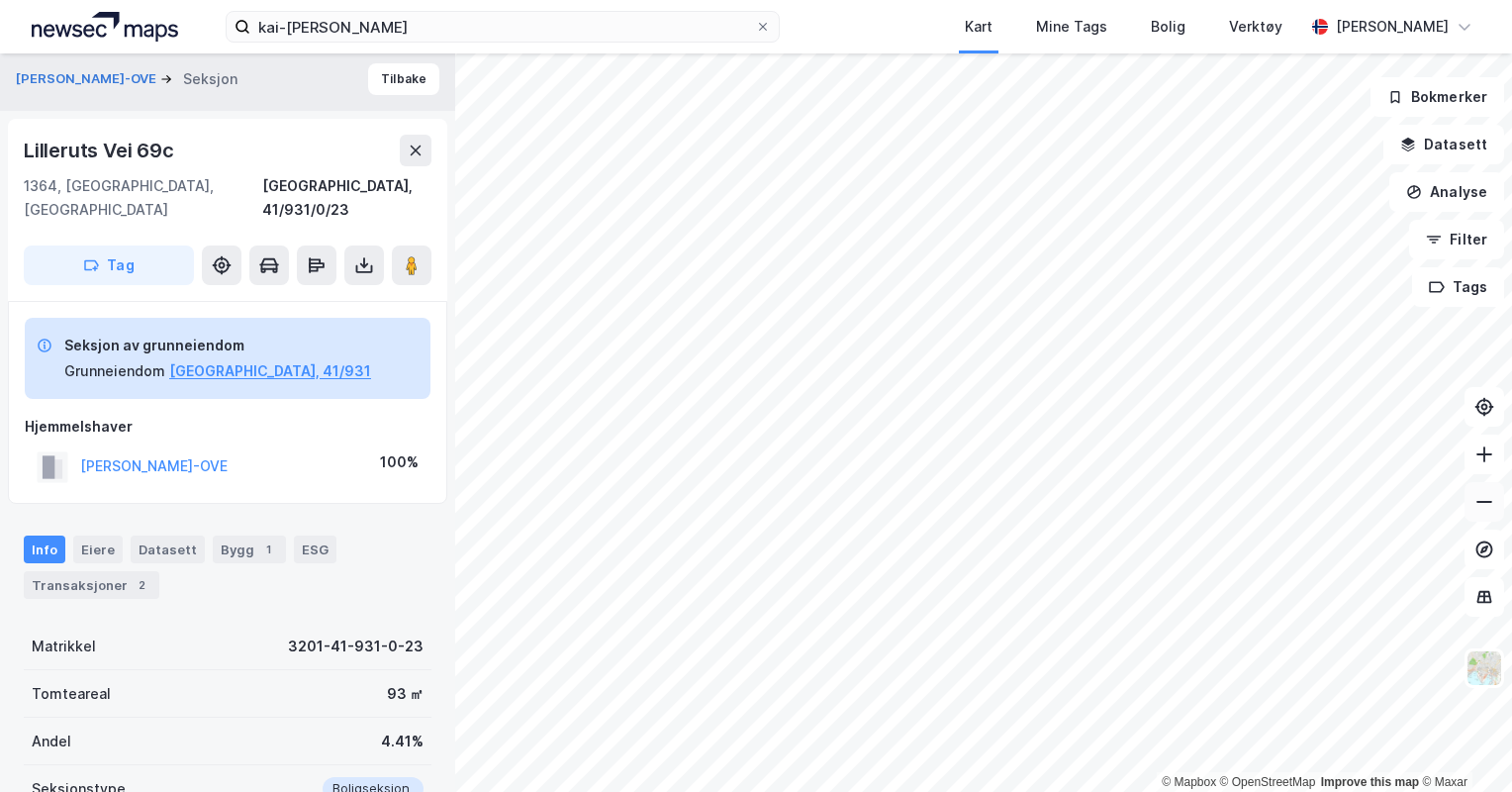 click 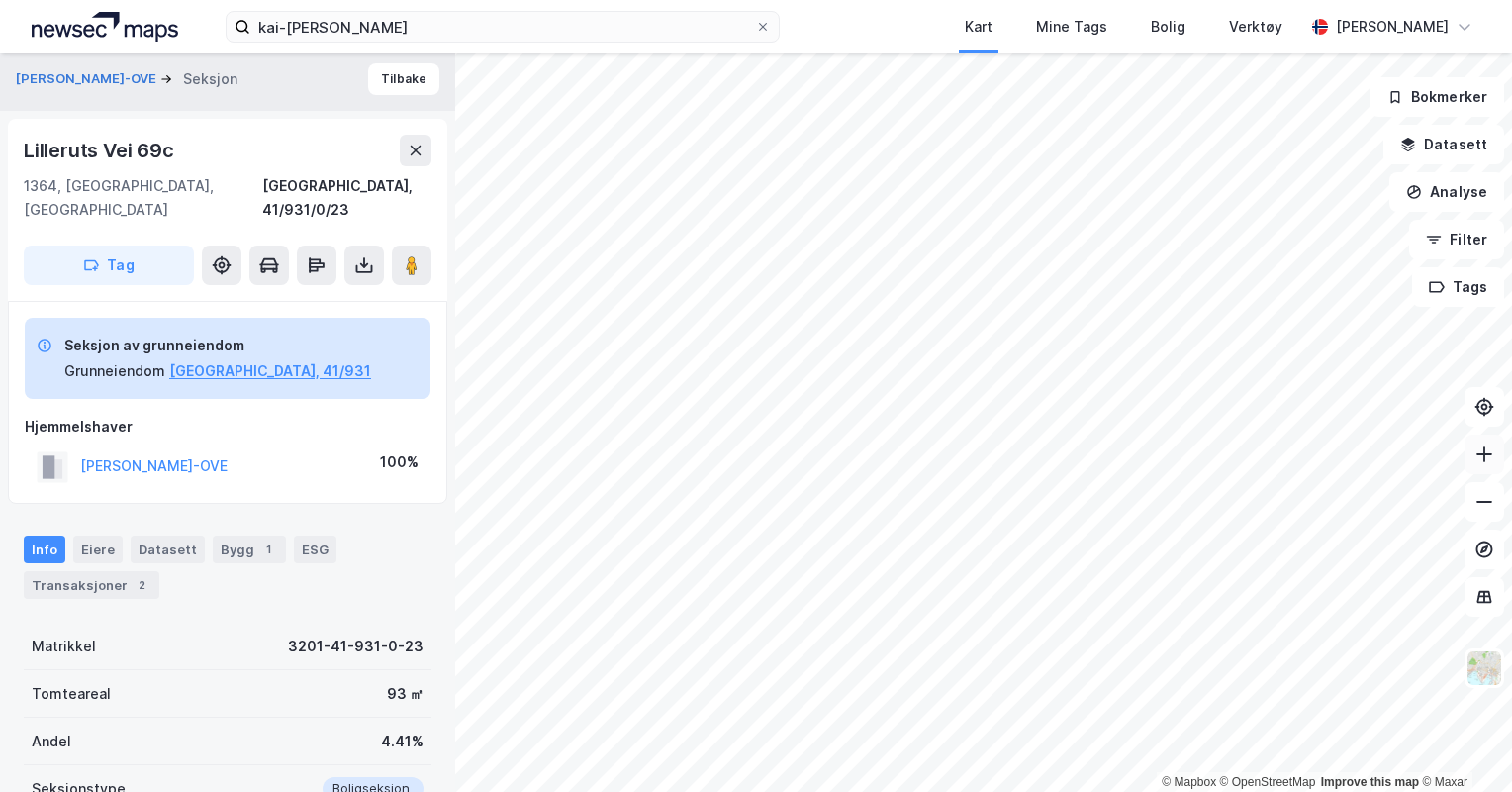 click 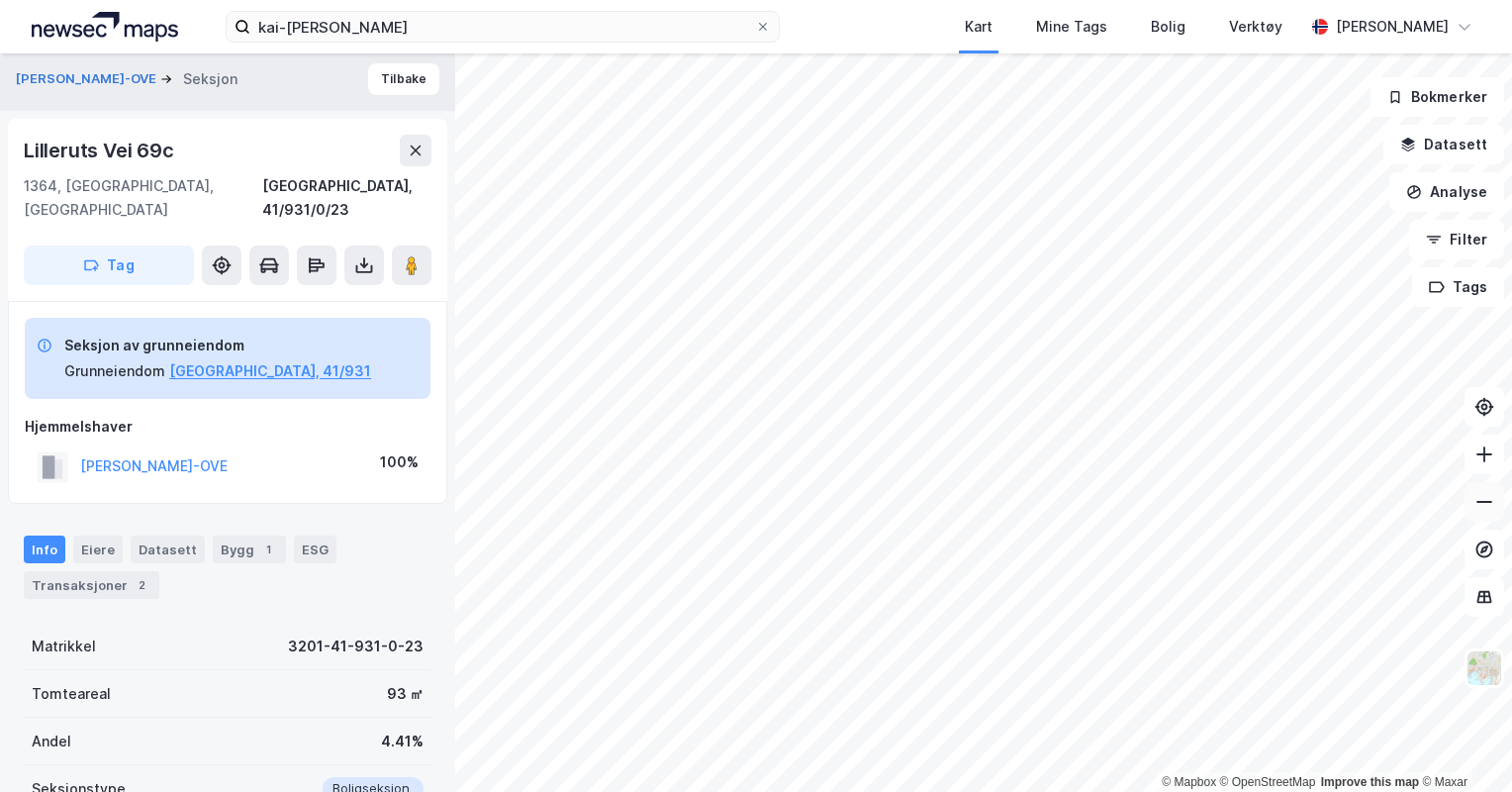 click at bounding box center [1484, 502] 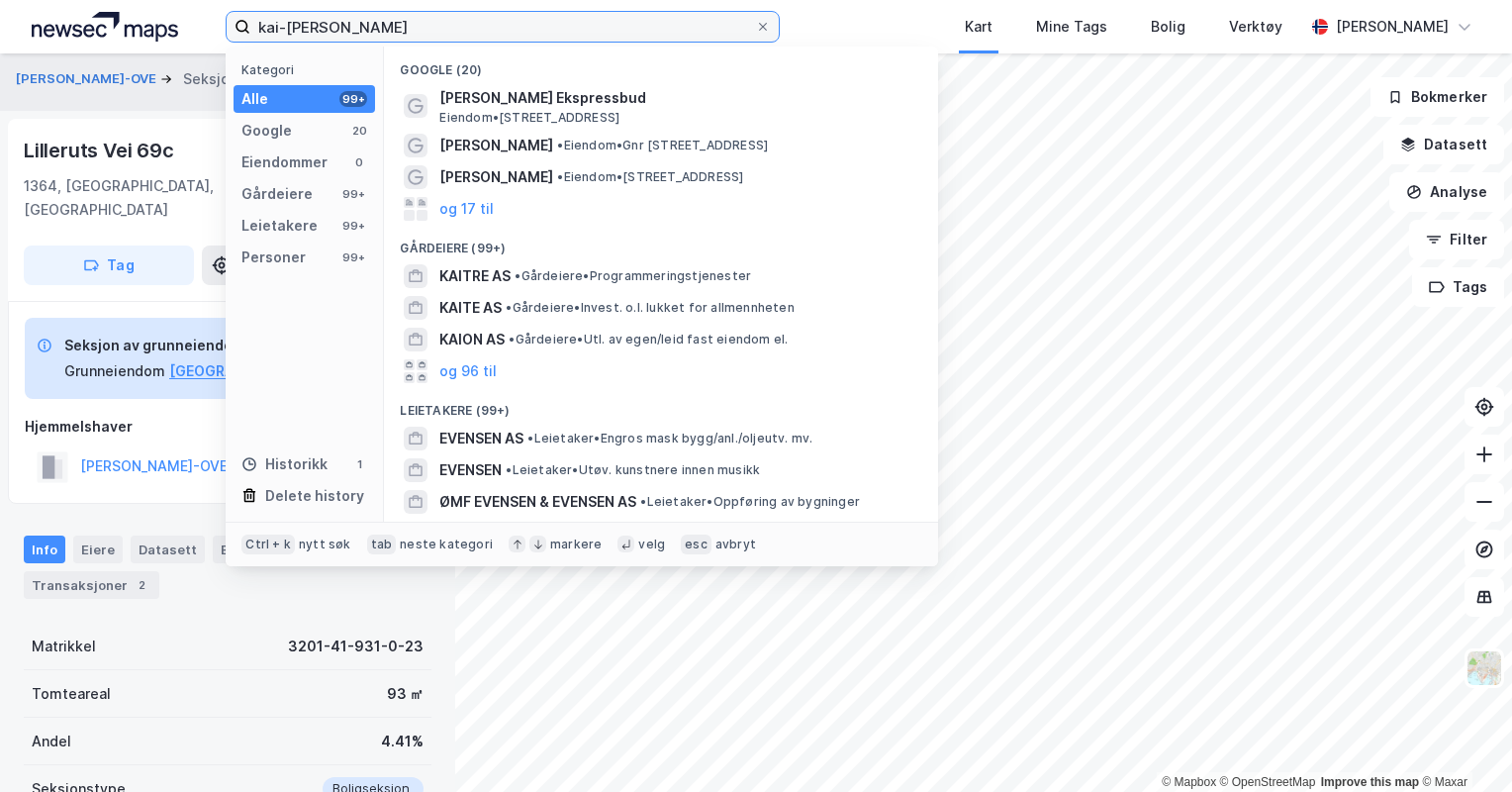 drag, startPoint x: 425, startPoint y: 40, endPoint x: 175, endPoint y: 35, distance: 250.05 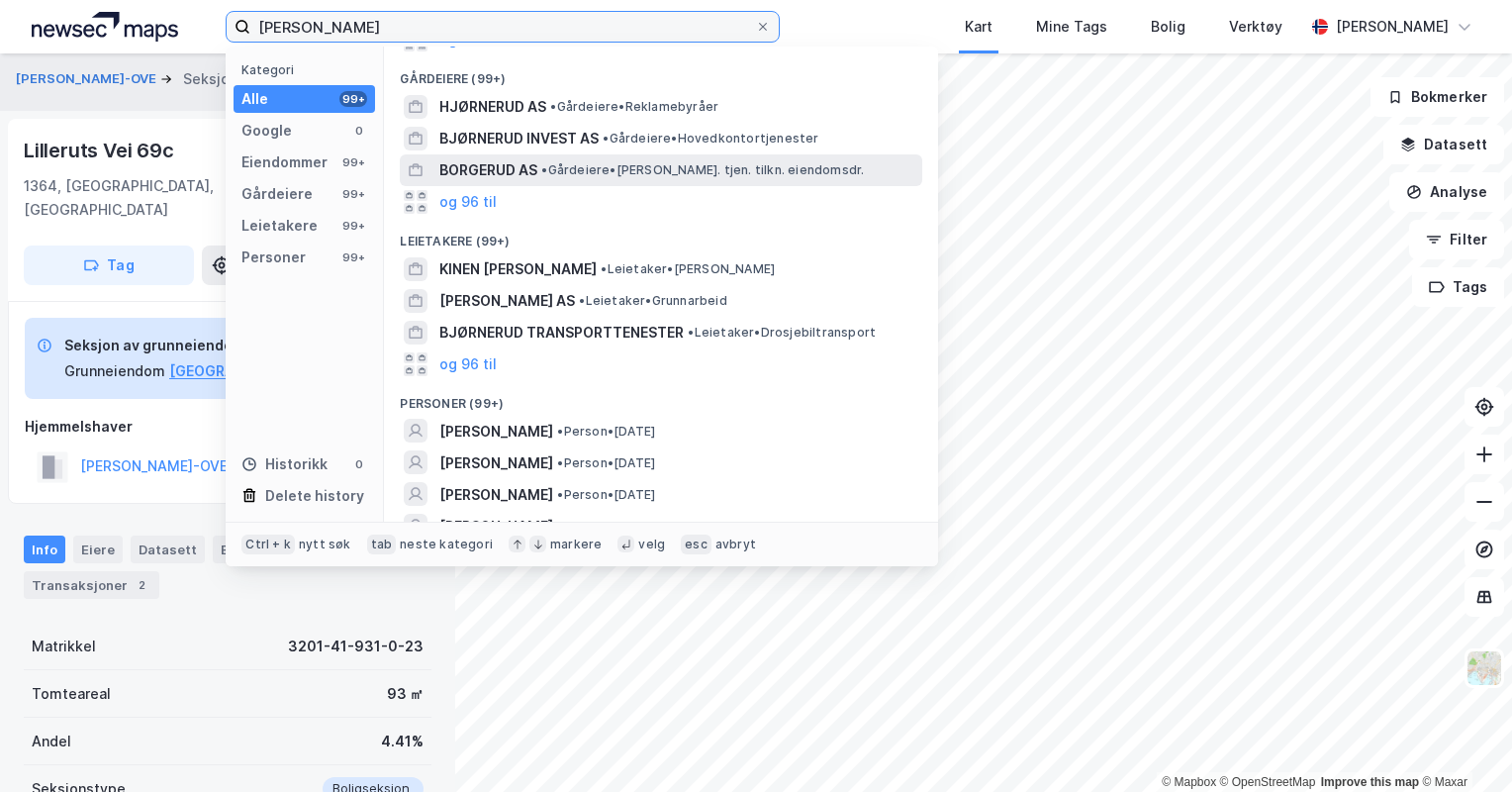 scroll, scrollTop: 202, scrollLeft: 0, axis: vertical 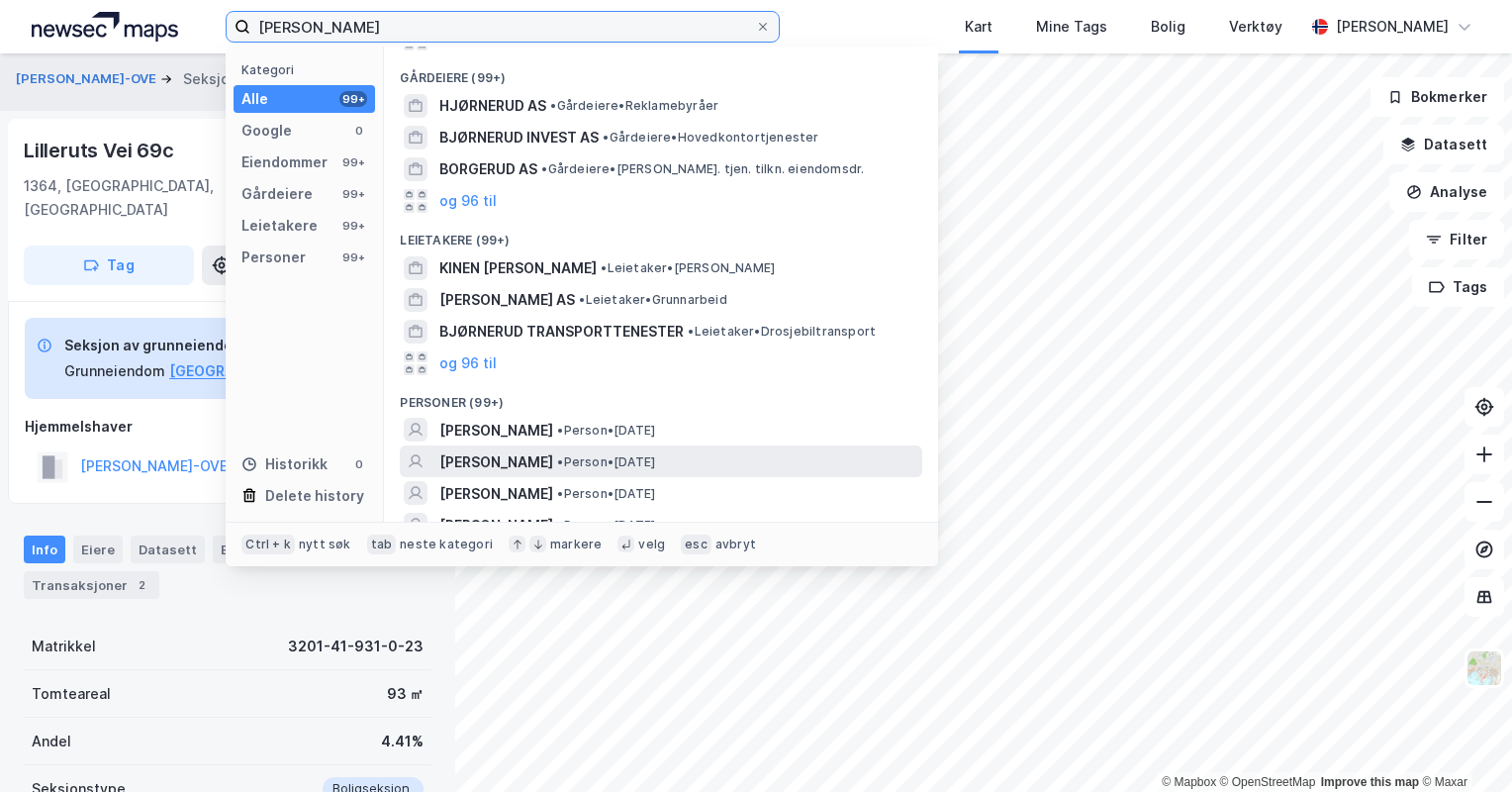 type on "[PERSON_NAME]" 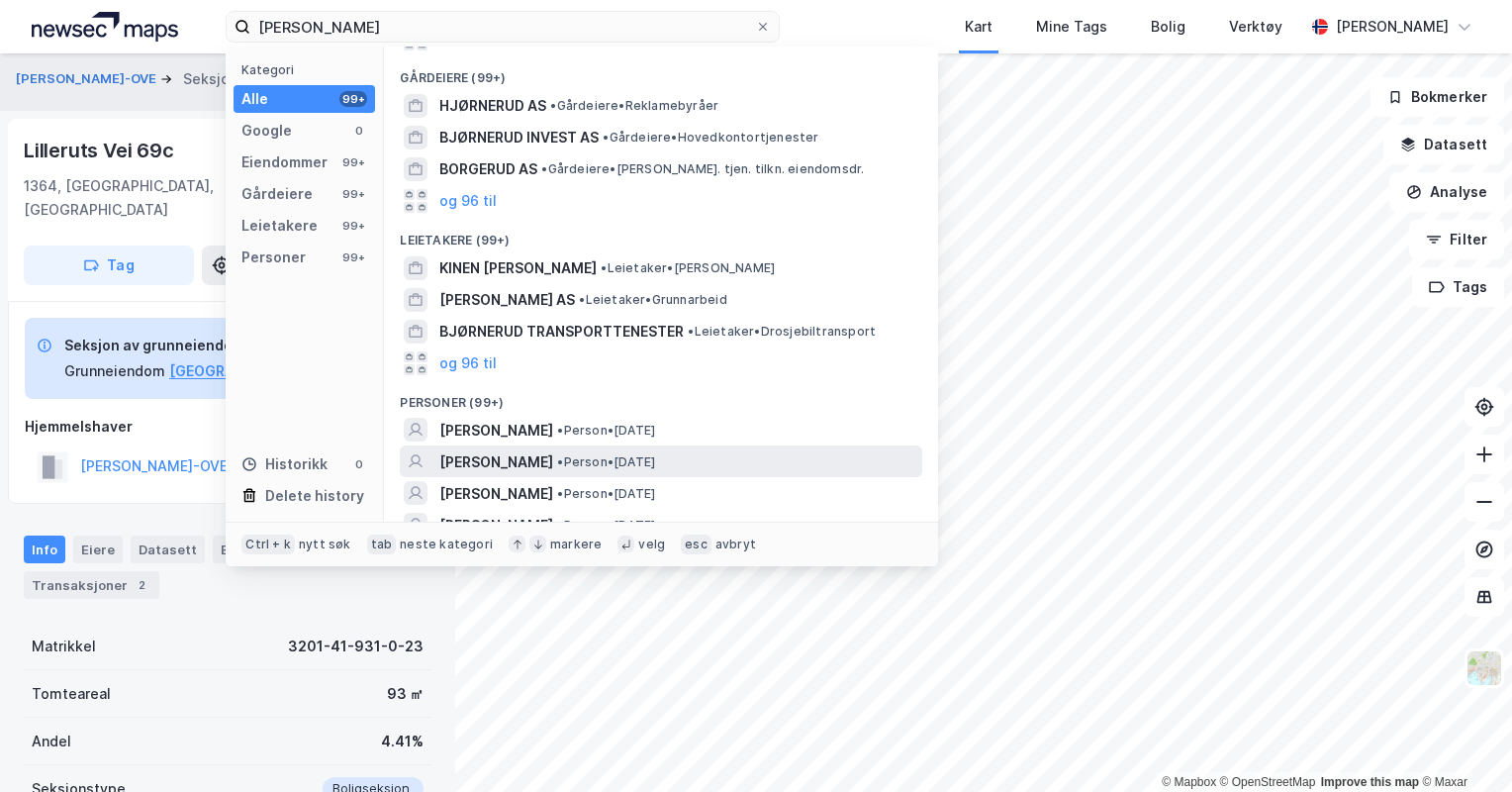 click on "[PERSON_NAME]" at bounding box center (496, 462) 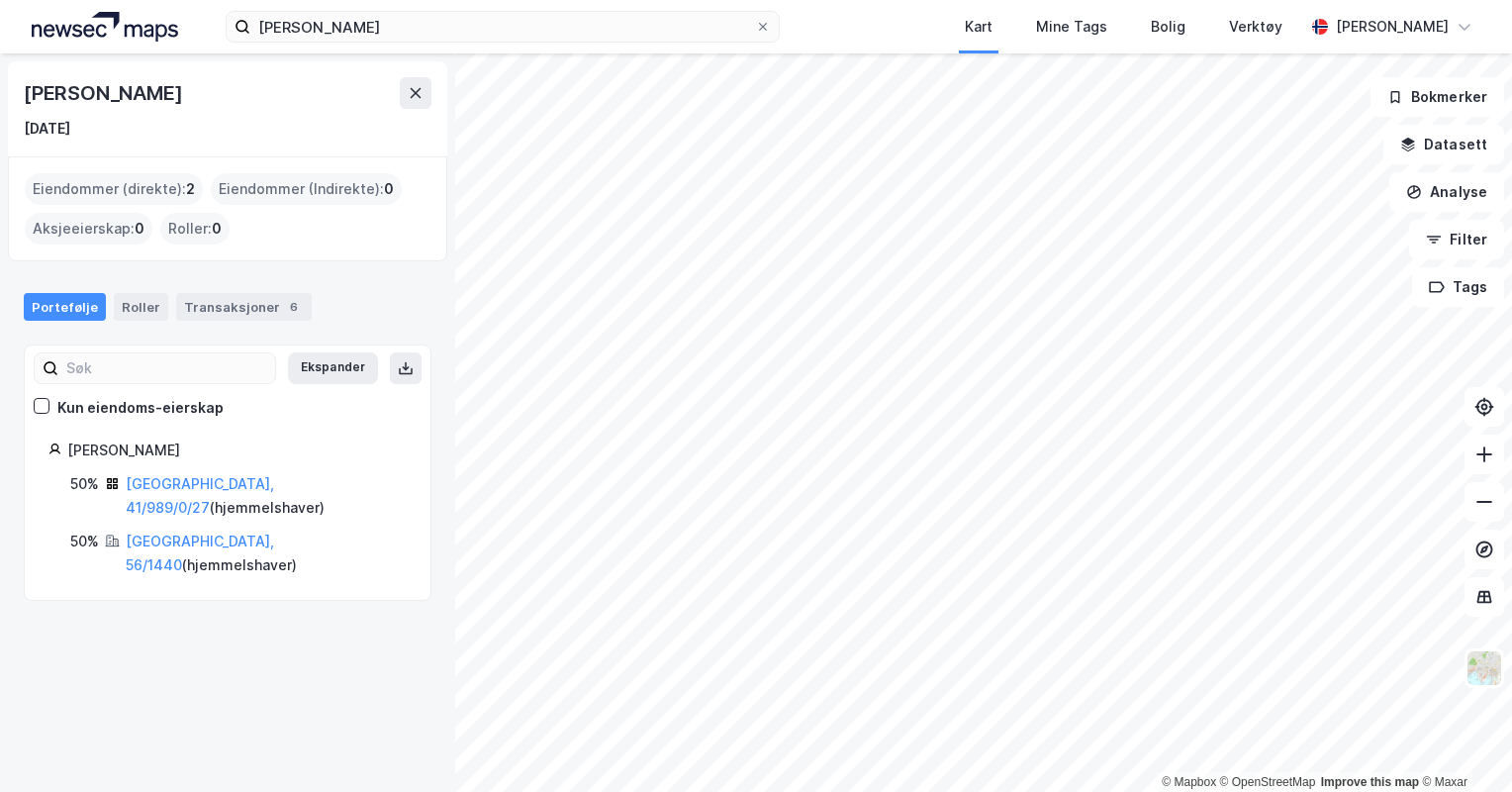 click on "[GEOGRAPHIC_DATA], 41/989/0/27  ( hjemmelshaver )" at bounding box center (266, 496) 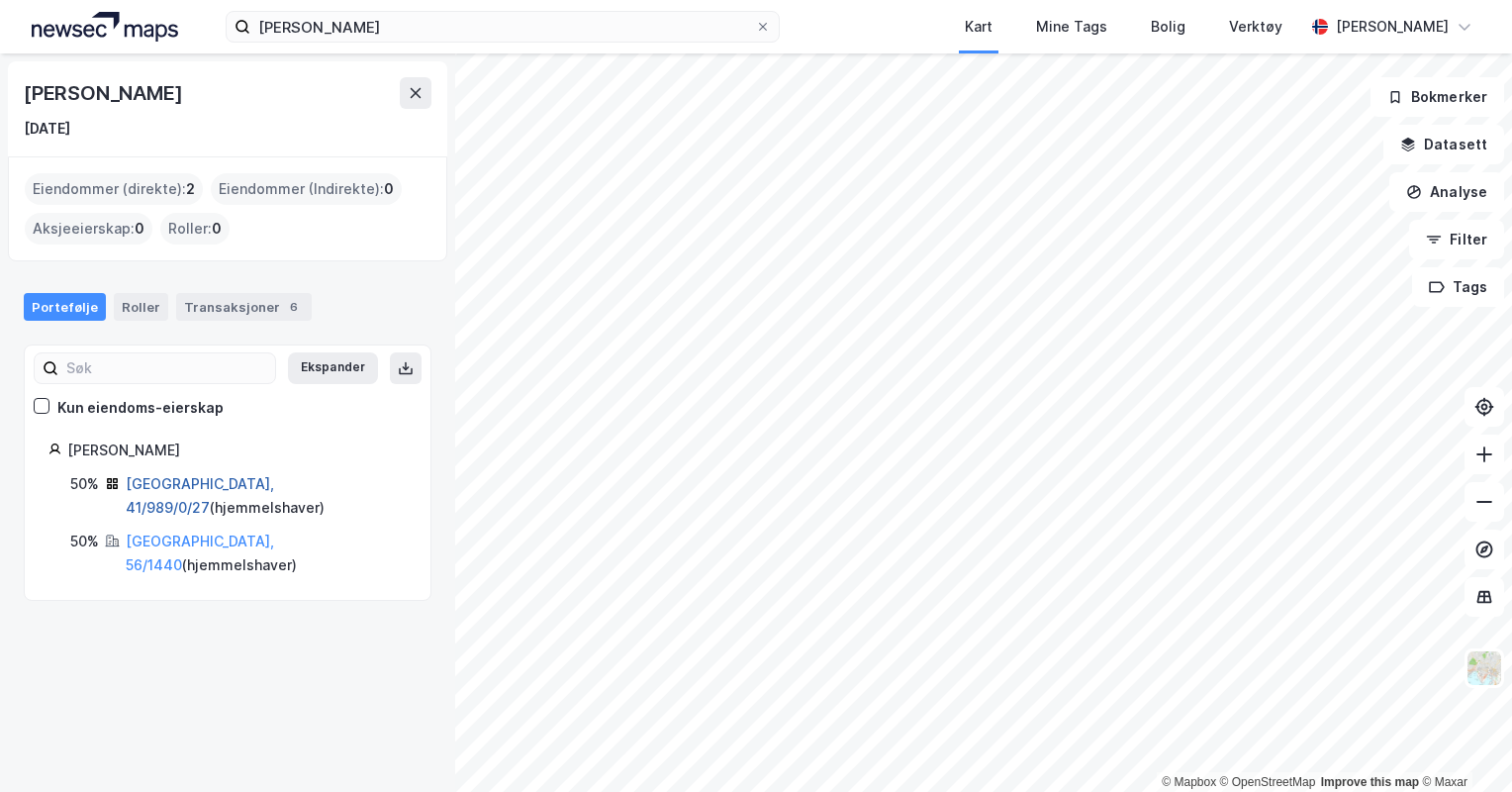click on "[GEOGRAPHIC_DATA], 41/989/0/27" at bounding box center [200, 495] 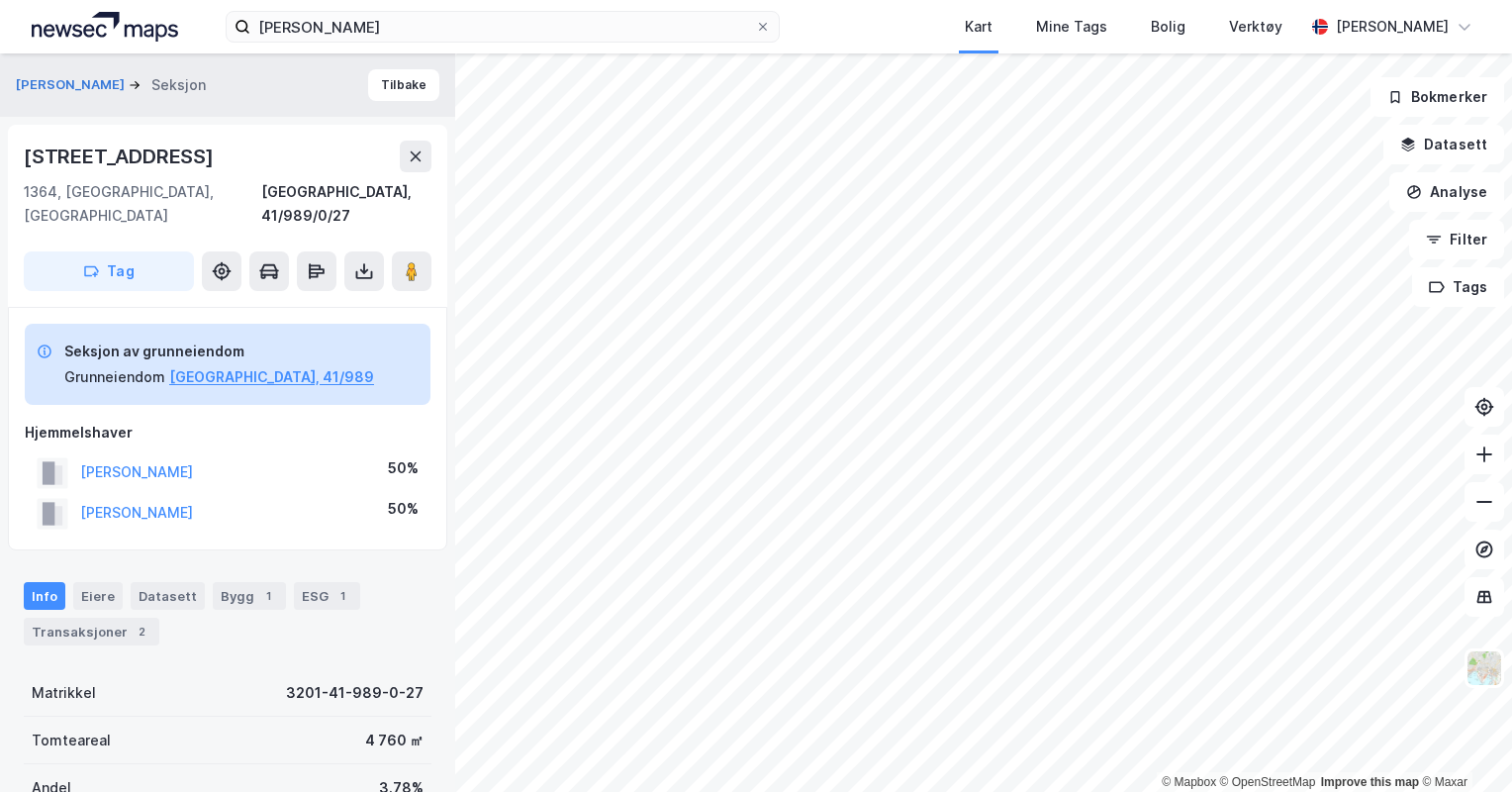 scroll, scrollTop: 6, scrollLeft: 0, axis: vertical 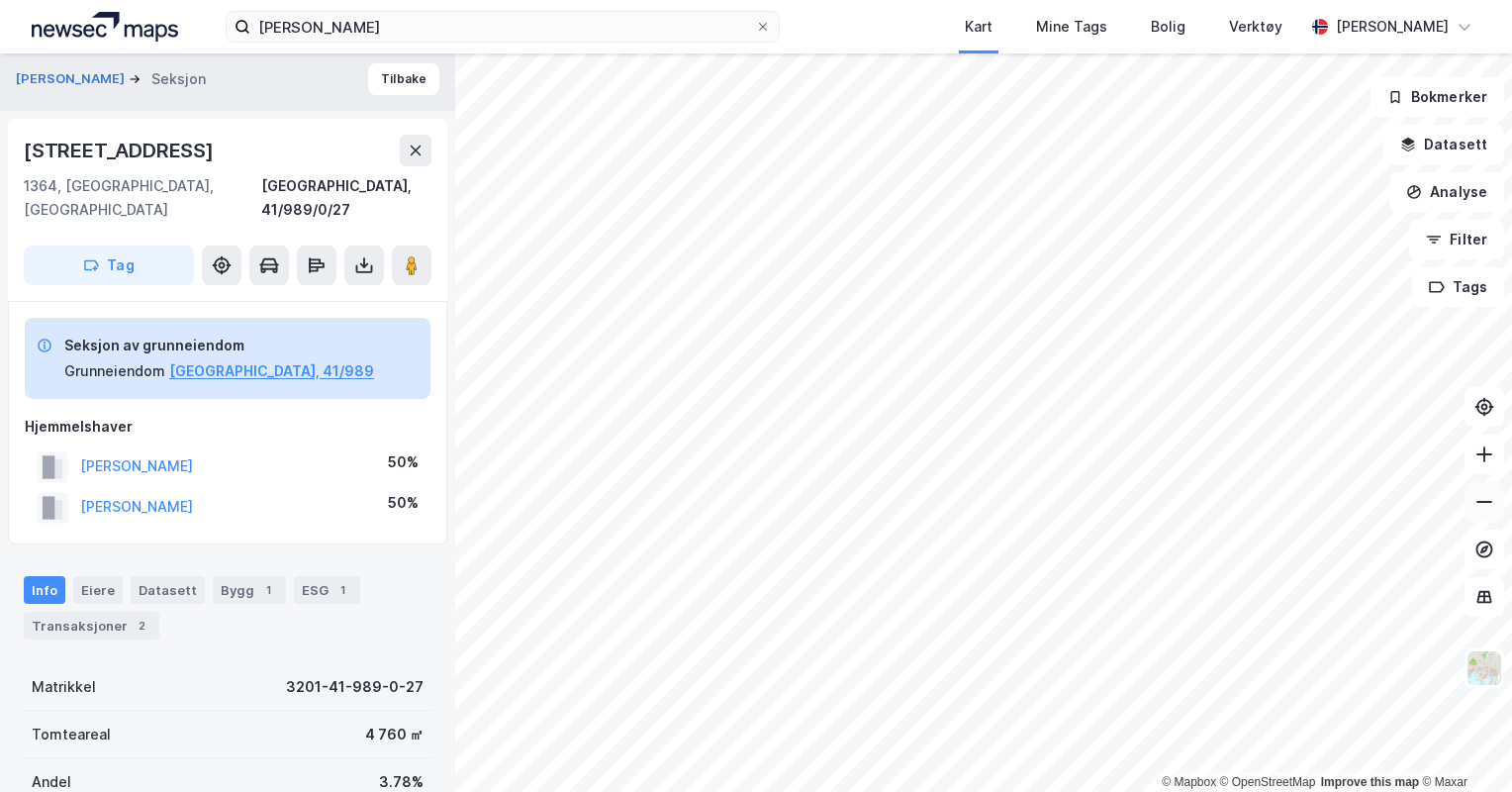 click at bounding box center (1484, 502) 